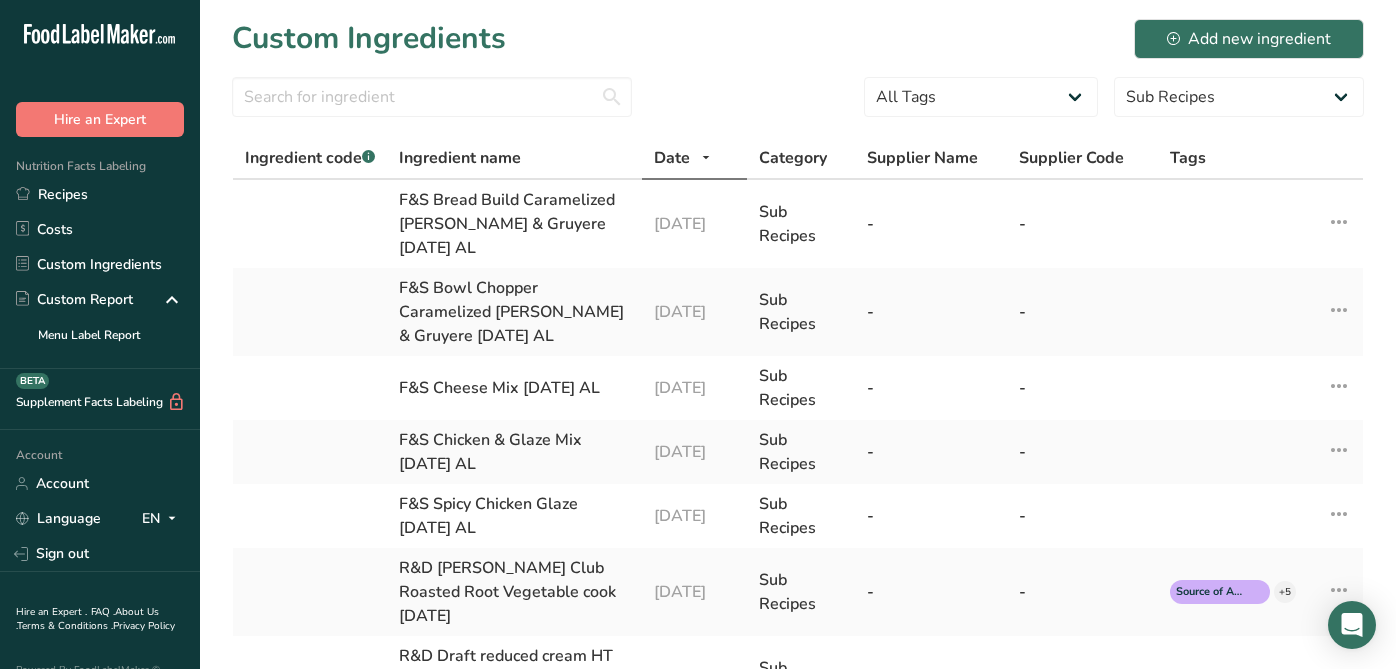 select on "30" 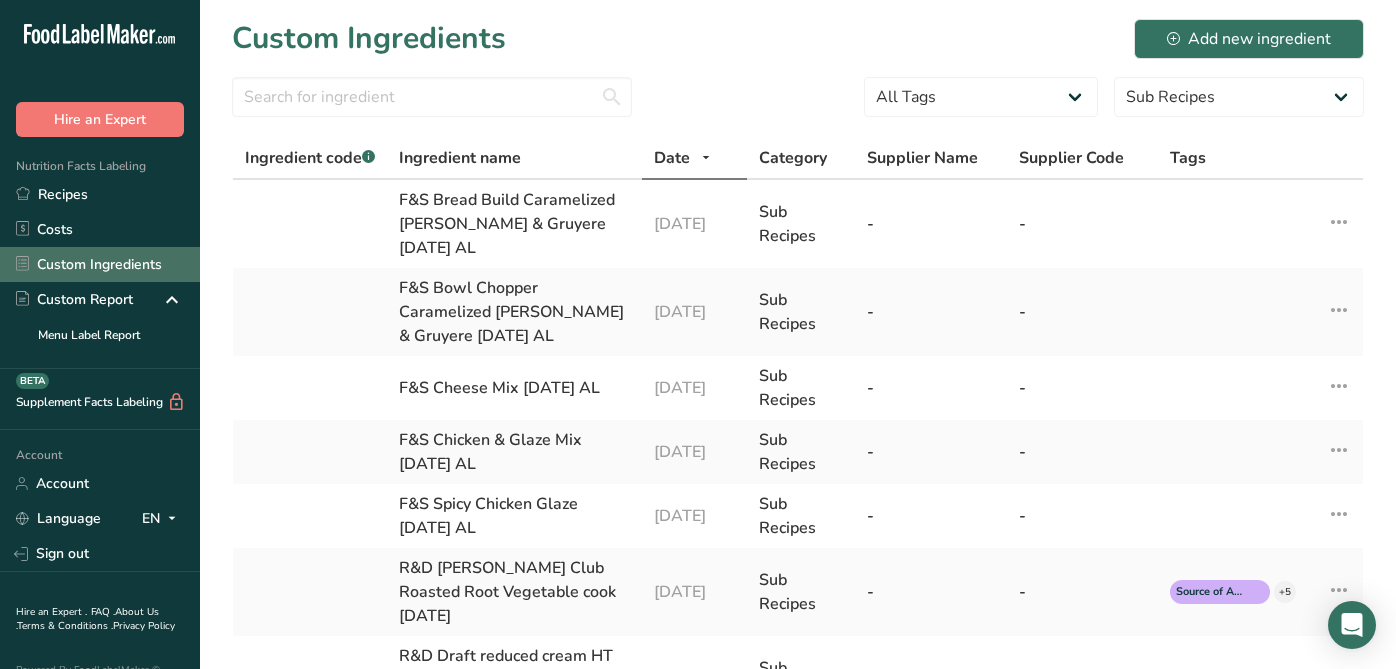 scroll, scrollTop: 0, scrollLeft: 0, axis: both 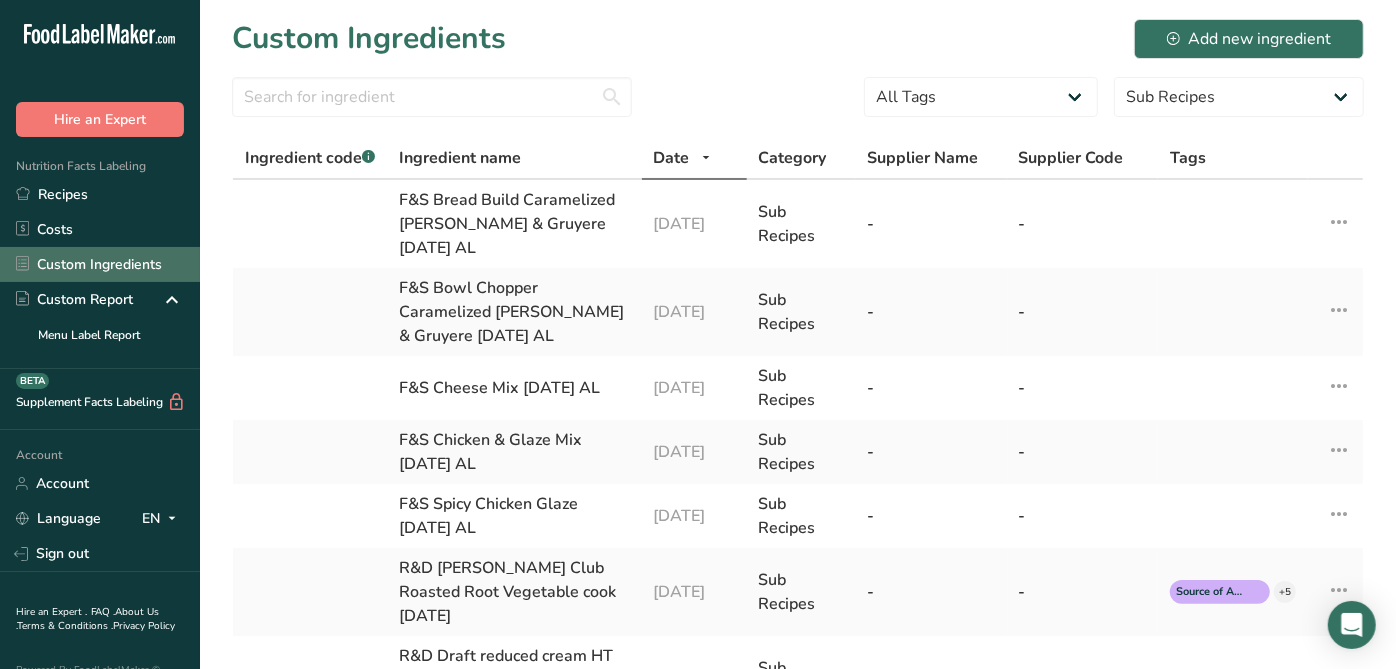 click on "Custom Ingredients" at bounding box center (100, 264) 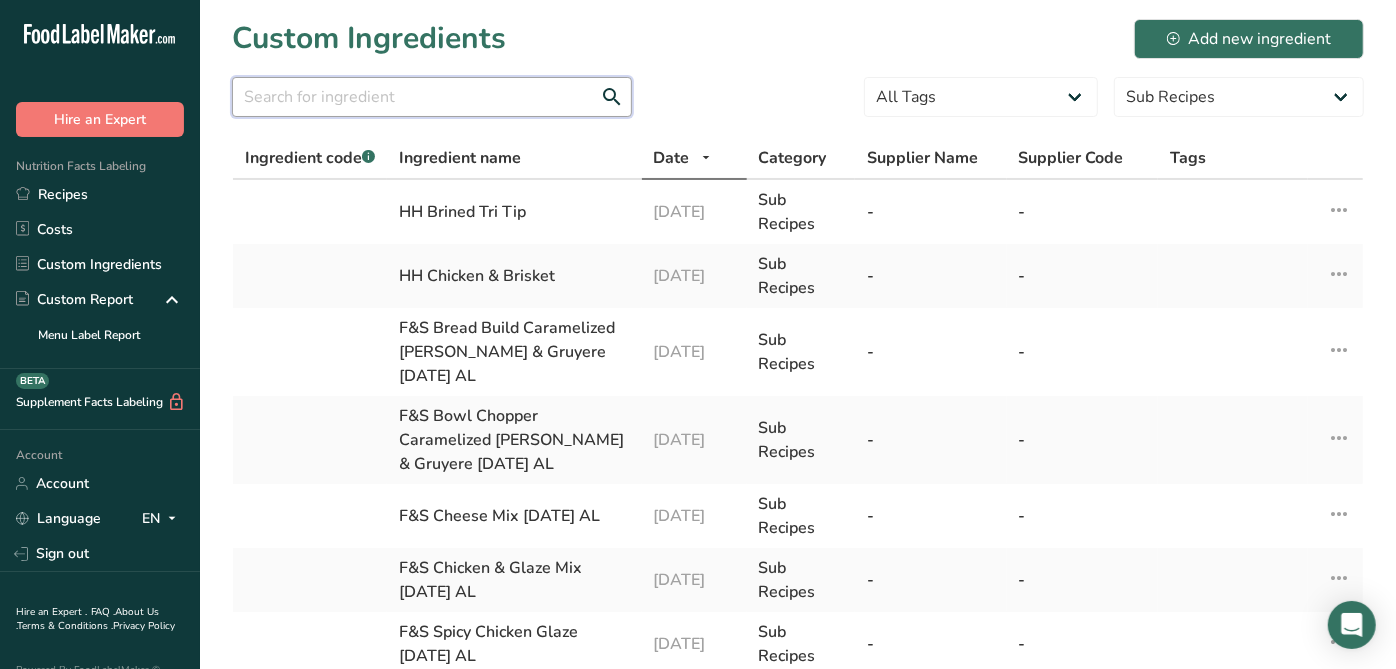 click at bounding box center [432, 97] 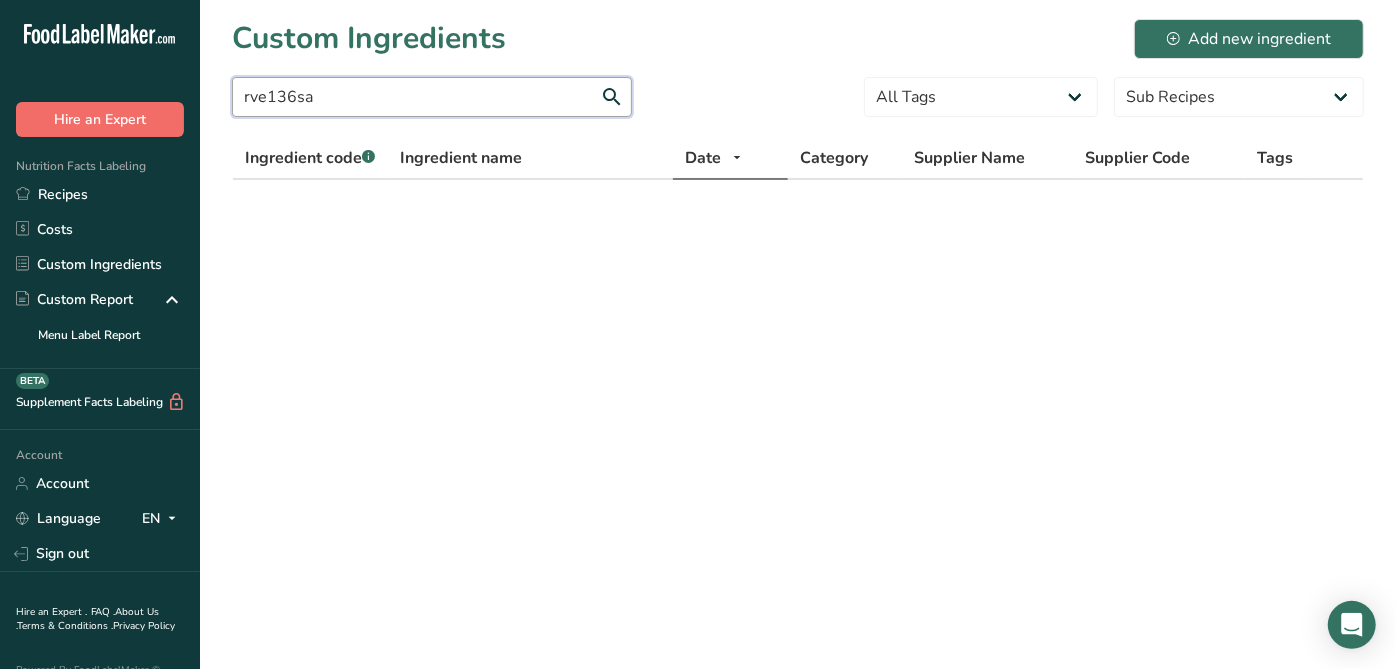 drag, startPoint x: 538, startPoint y: 96, endPoint x: 101, endPoint y: 113, distance: 437.33054 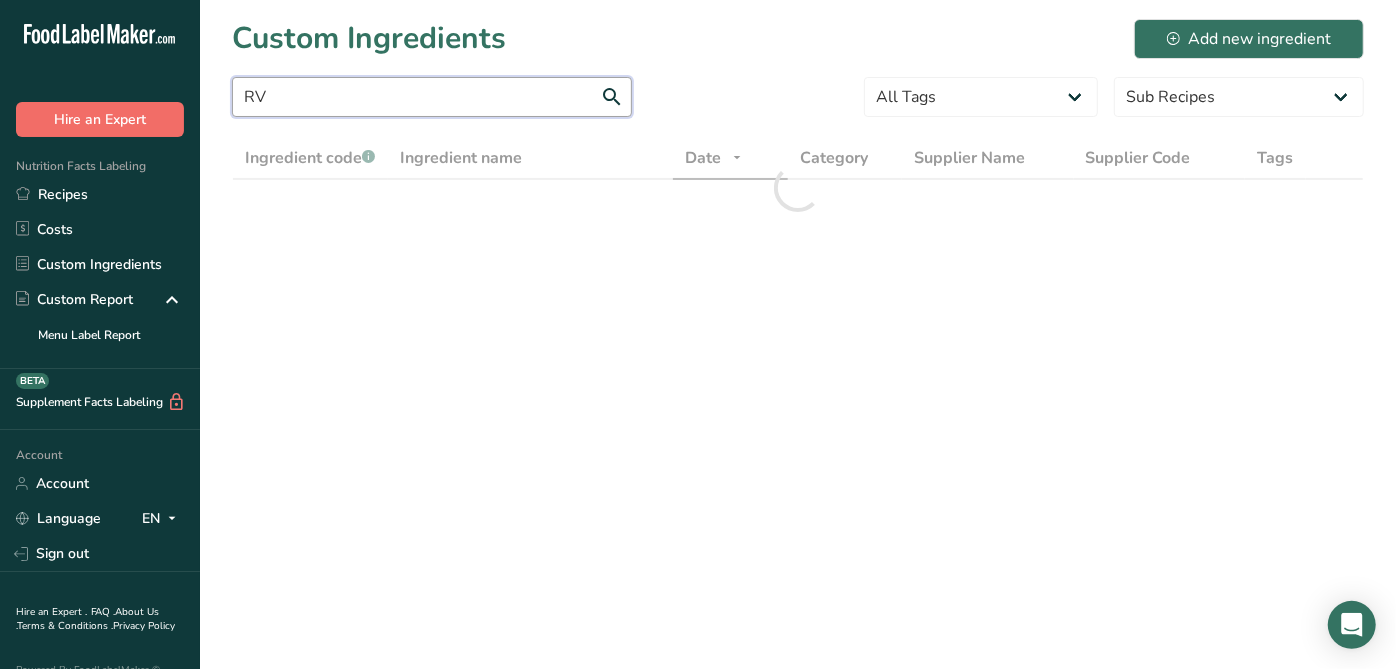 type on "R" 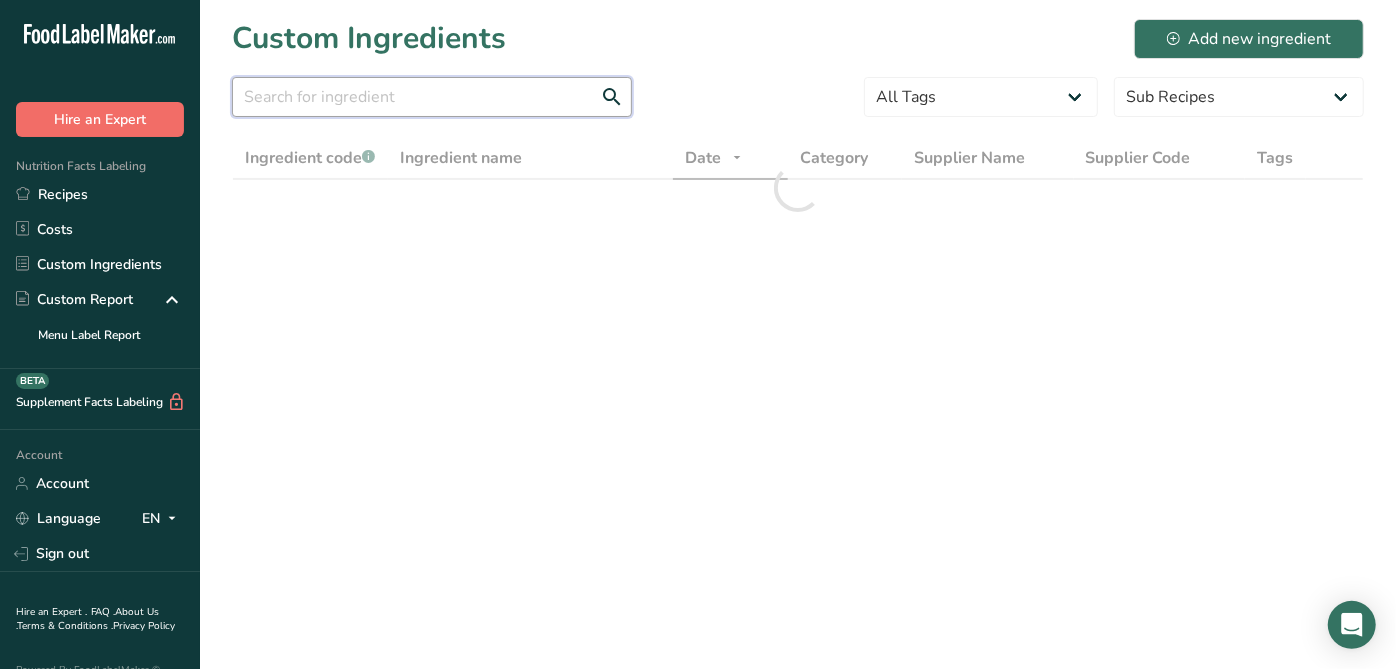 paste on "9777305DF" 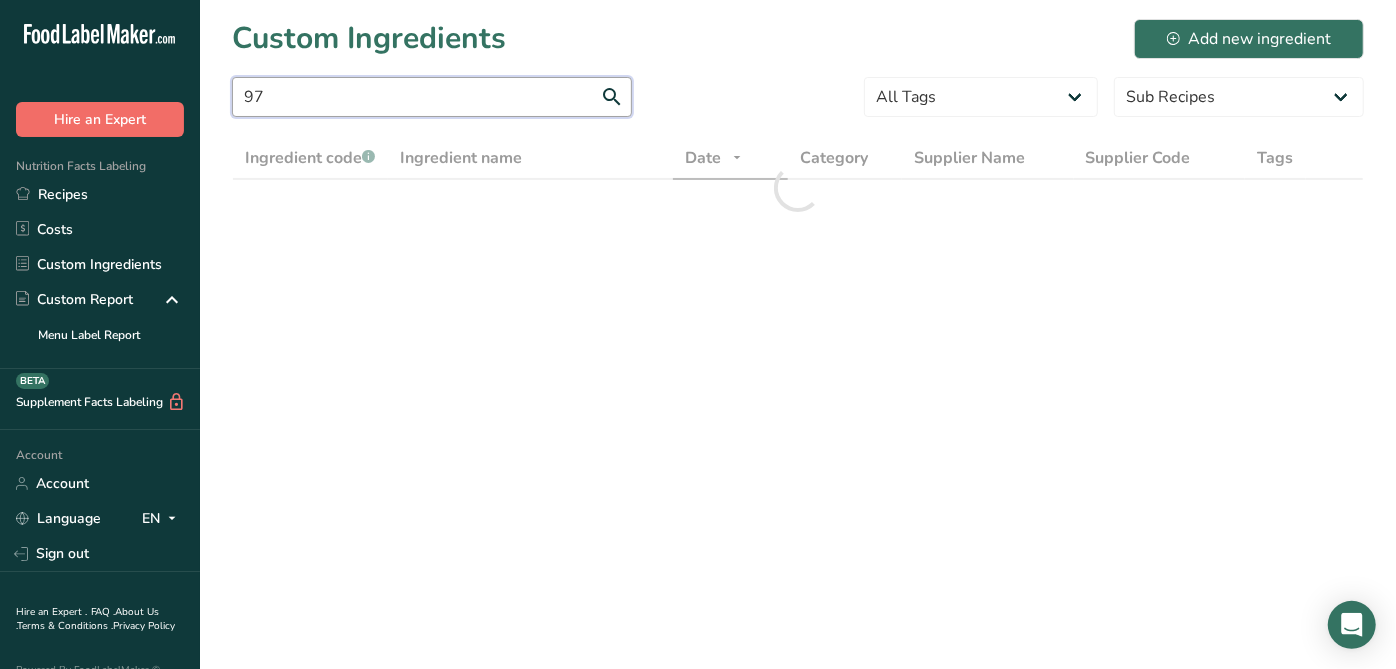 type on "9" 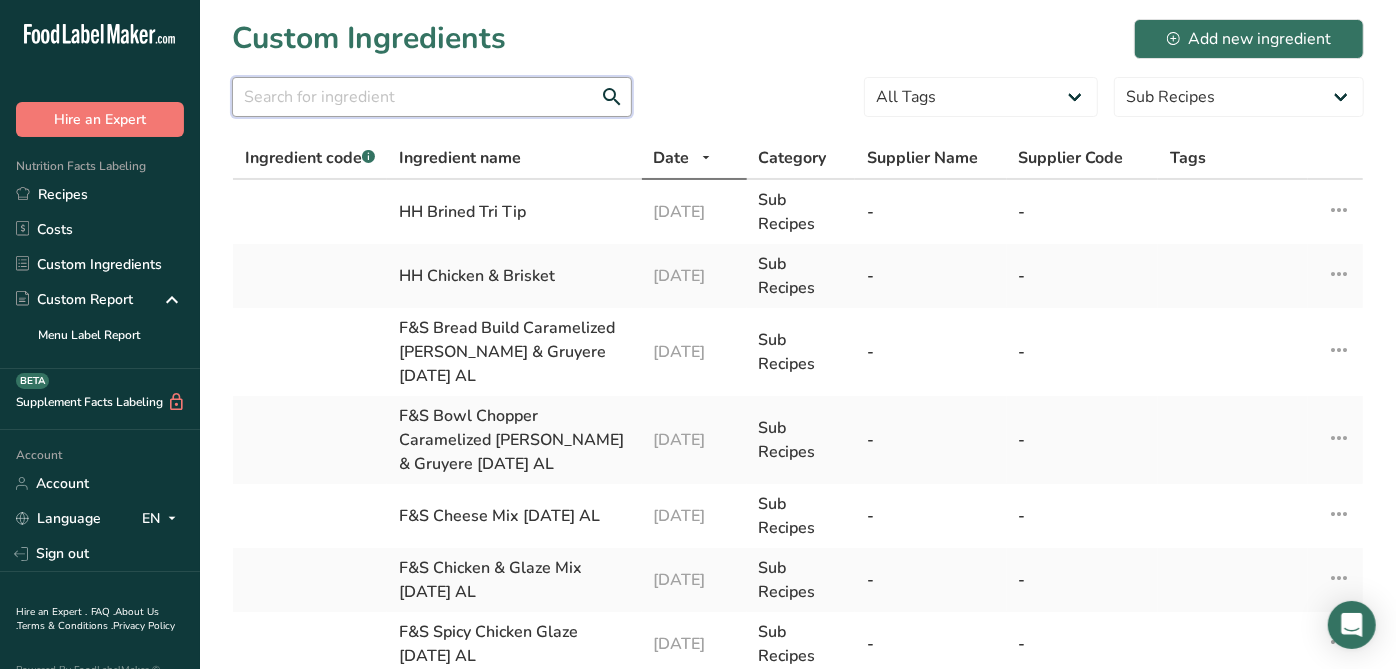 type 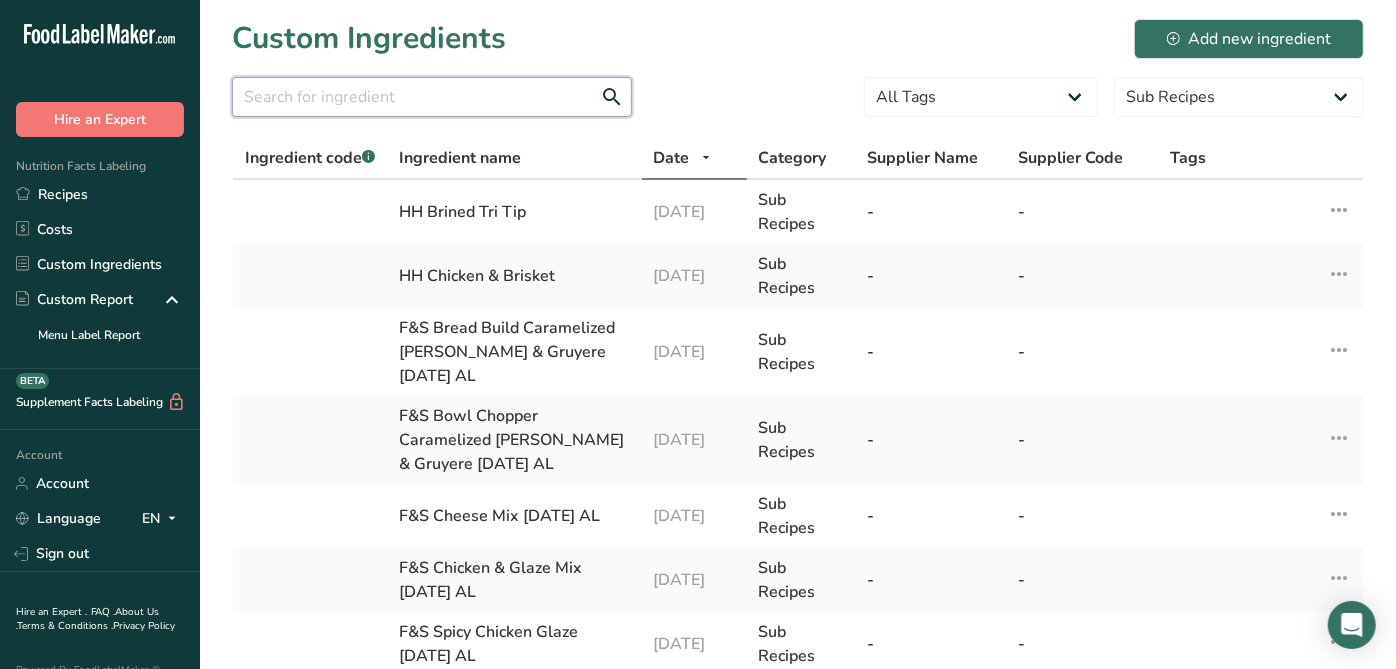 click at bounding box center (432, 97) 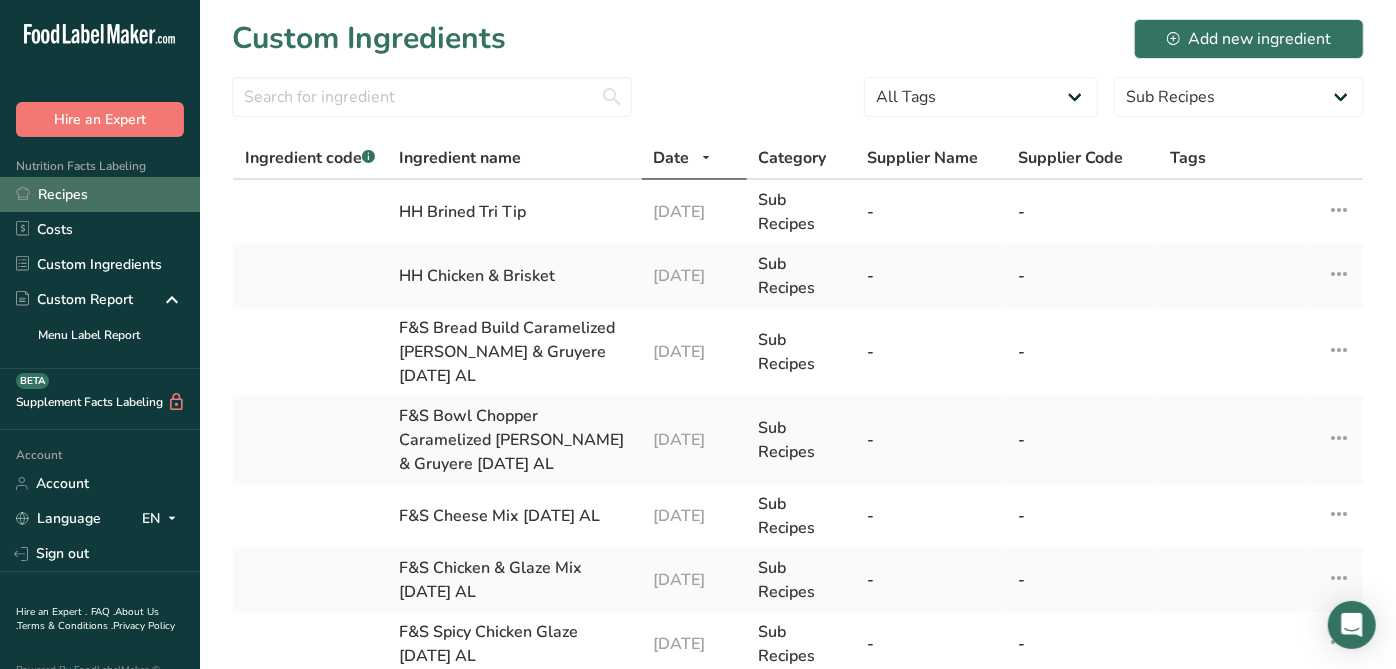 click on "Recipes" at bounding box center [100, 194] 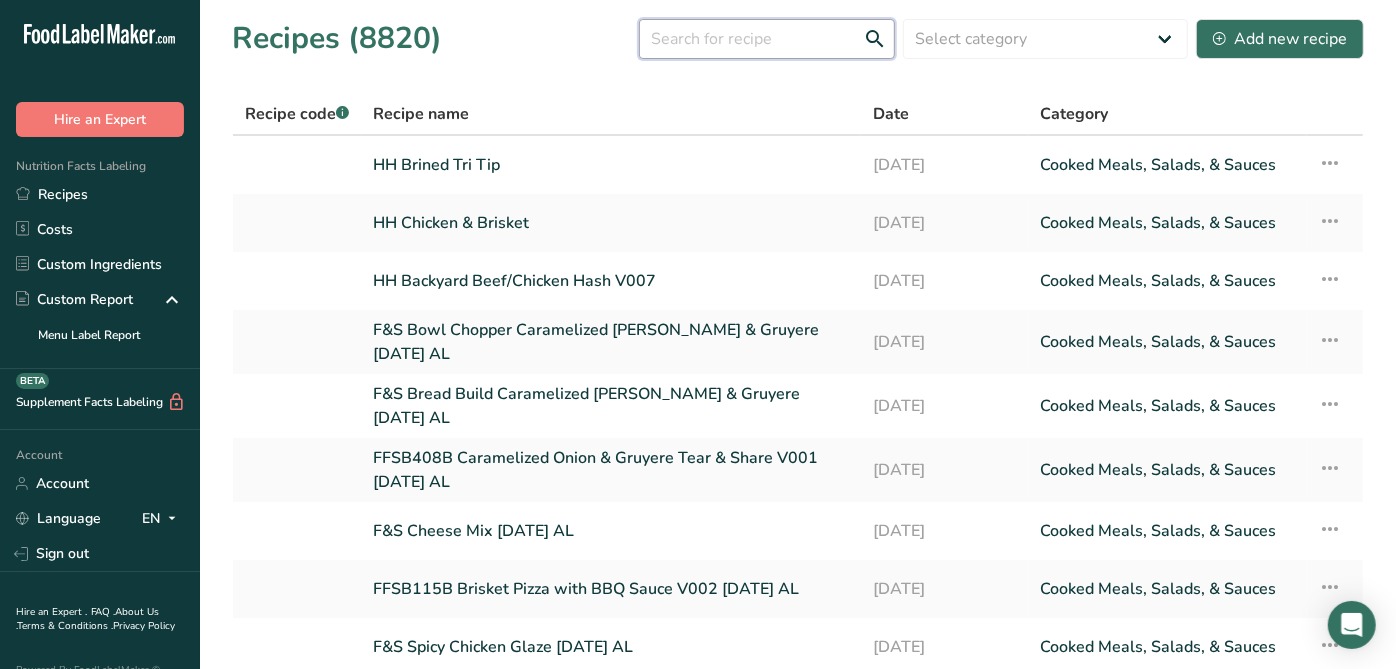 click at bounding box center [767, 39] 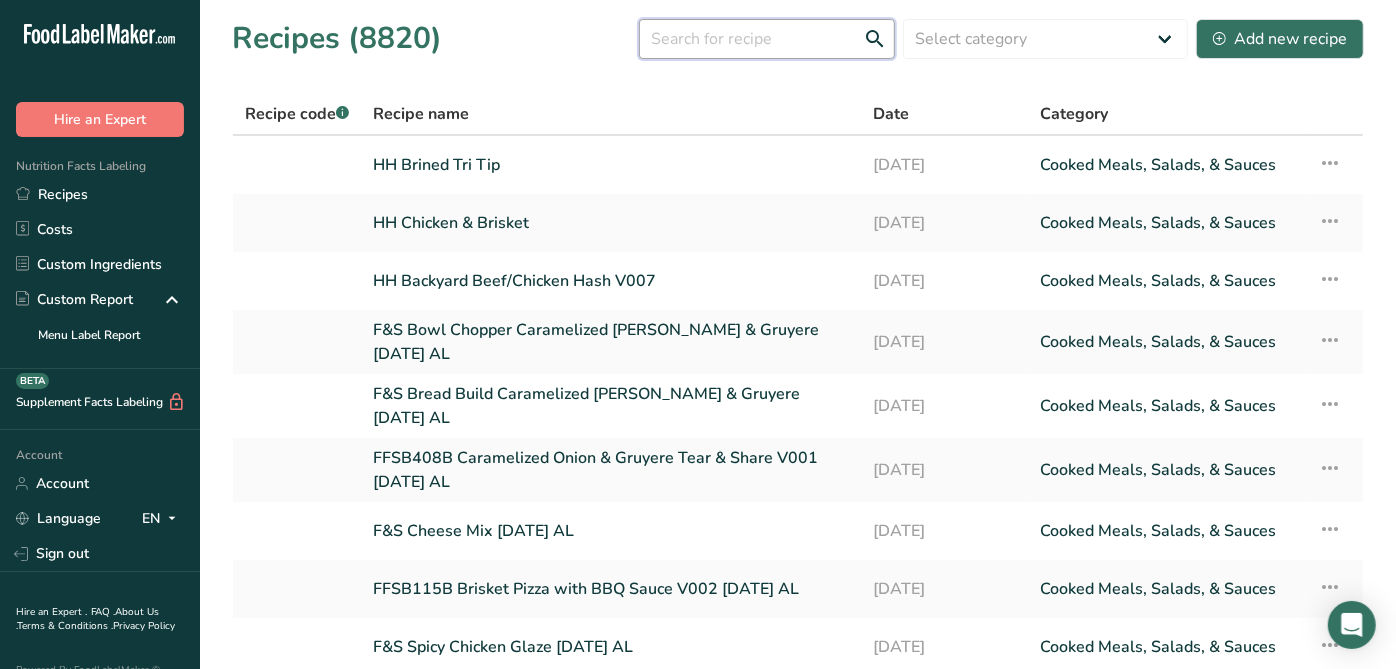 click at bounding box center [767, 39] 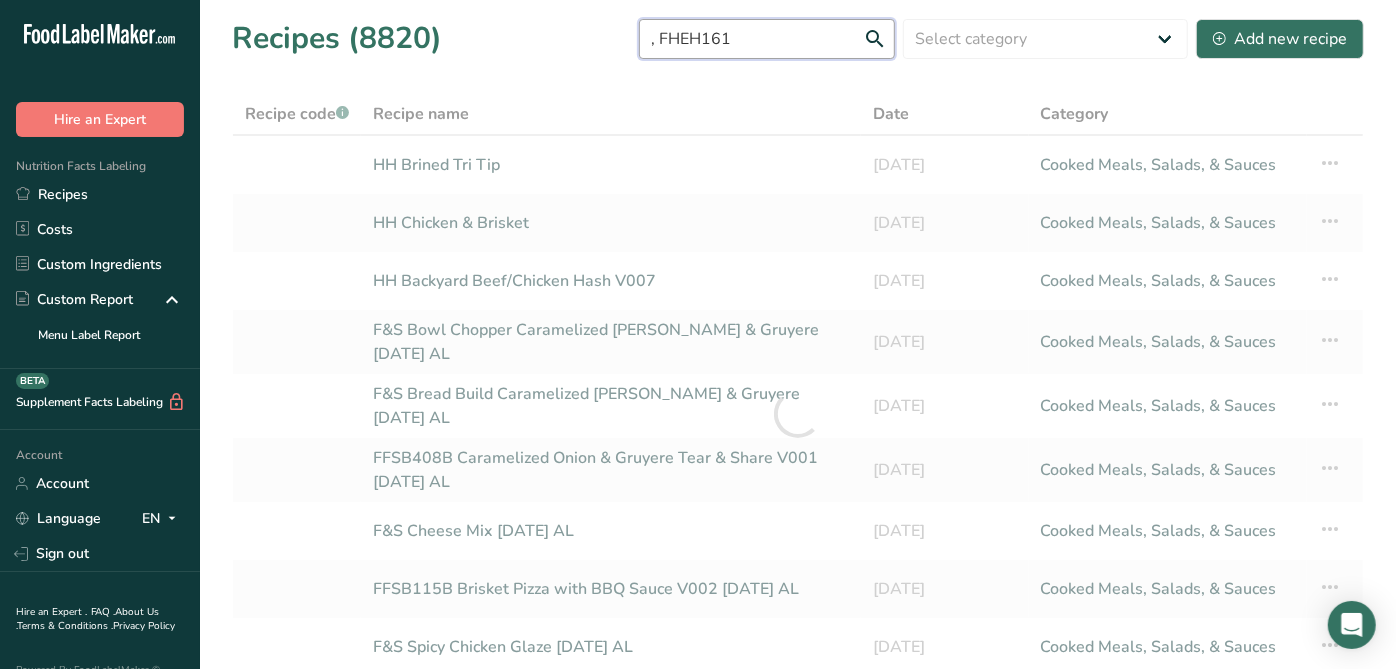 click on ", FHEH161" at bounding box center [767, 39] 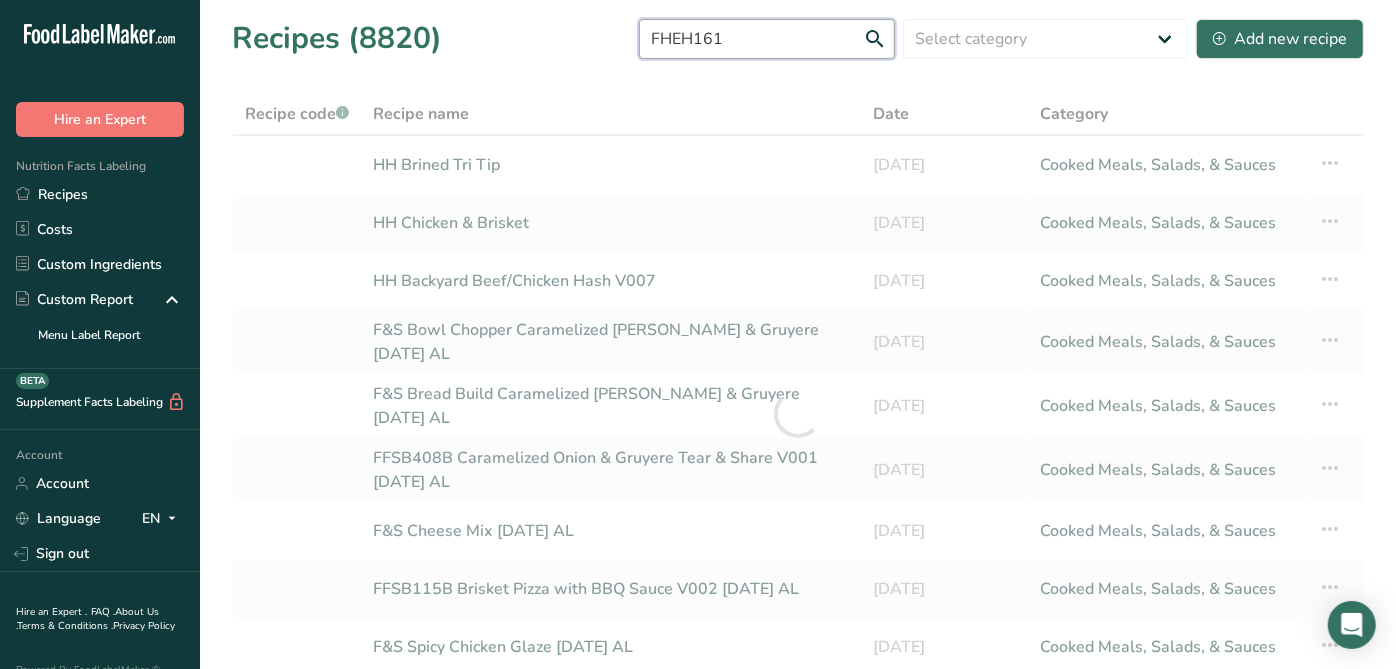 click on "FHEH161" at bounding box center (767, 39) 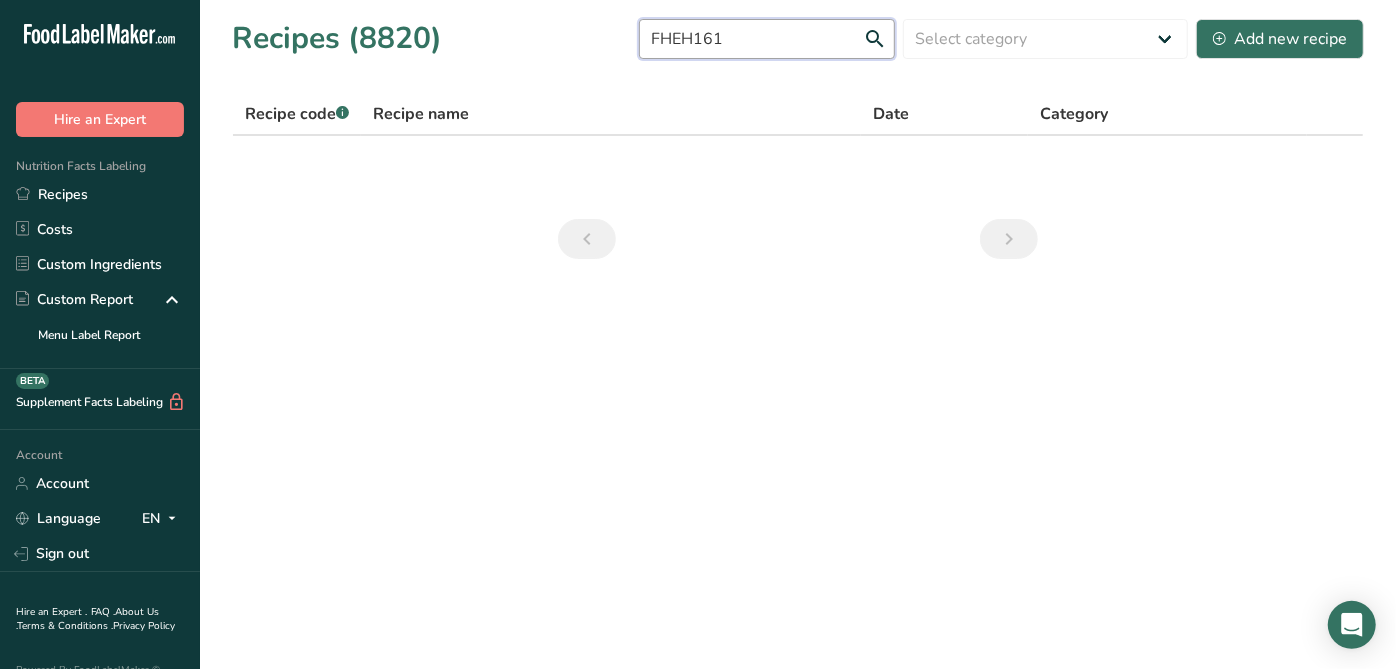 click on "FHEH161" at bounding box center (767, 39) 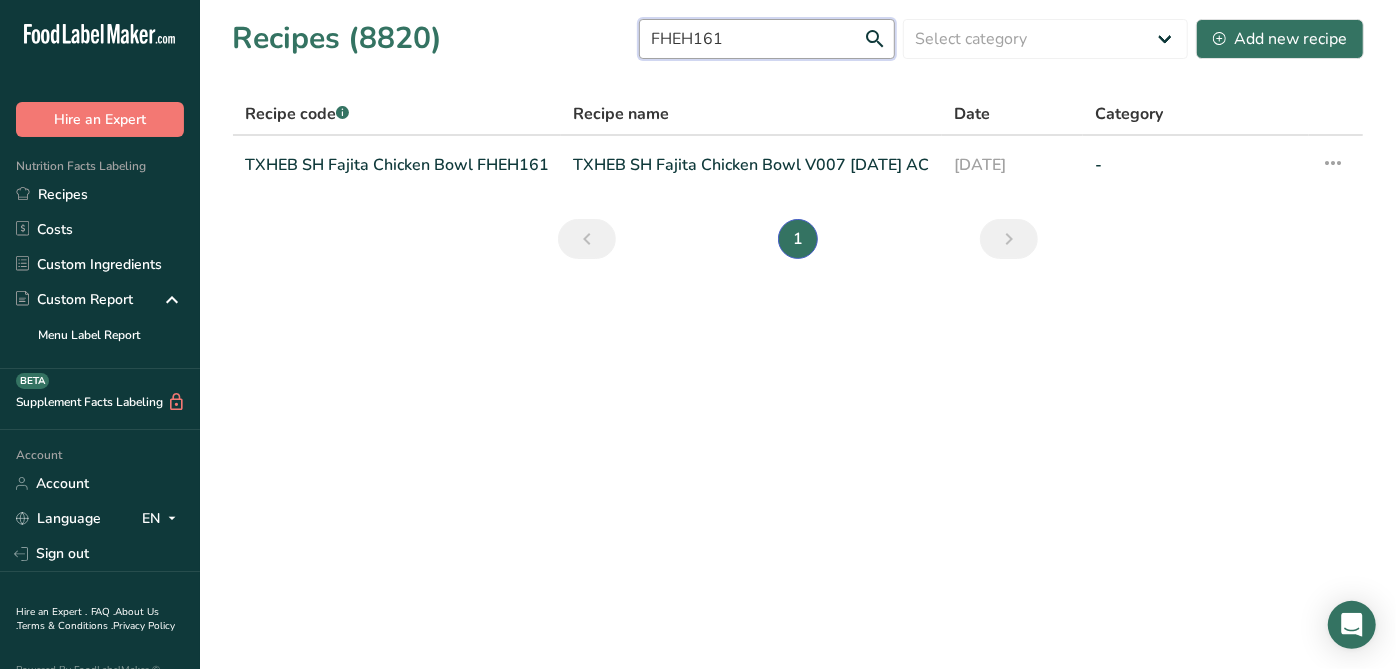 click on "FHEH161" at bounding box center [767, 39] 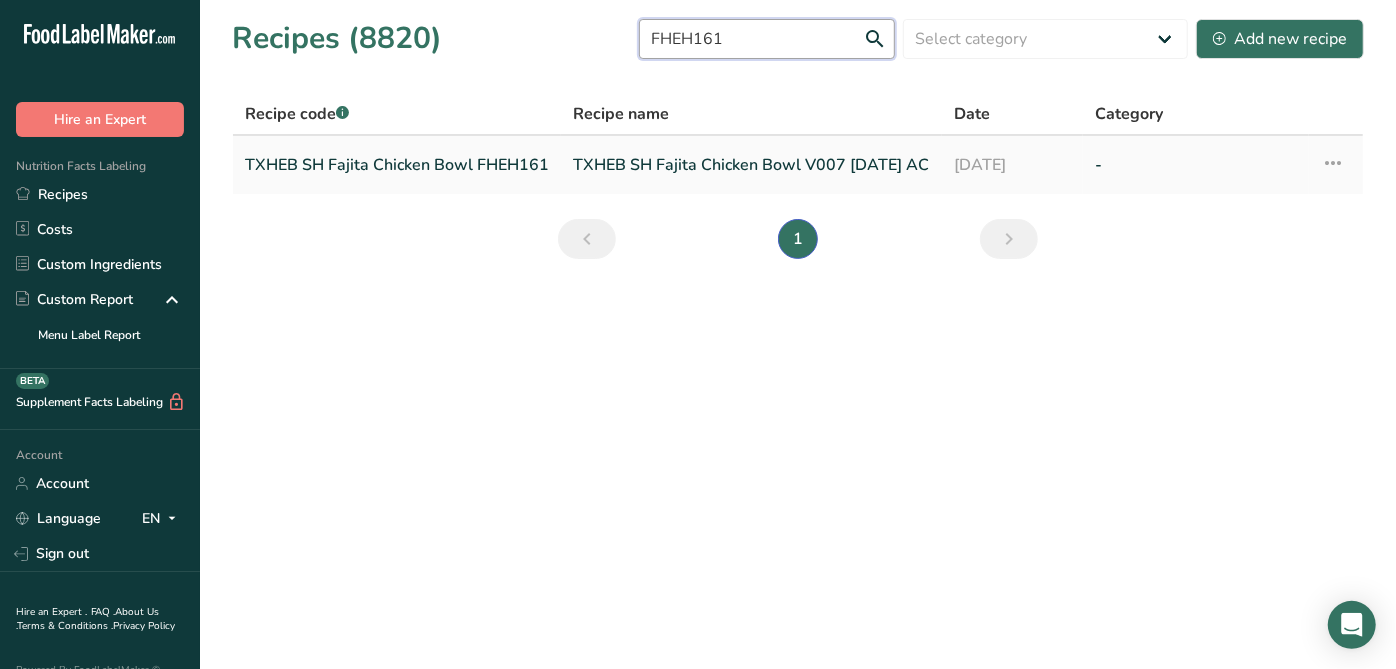 type on "FHEH161" 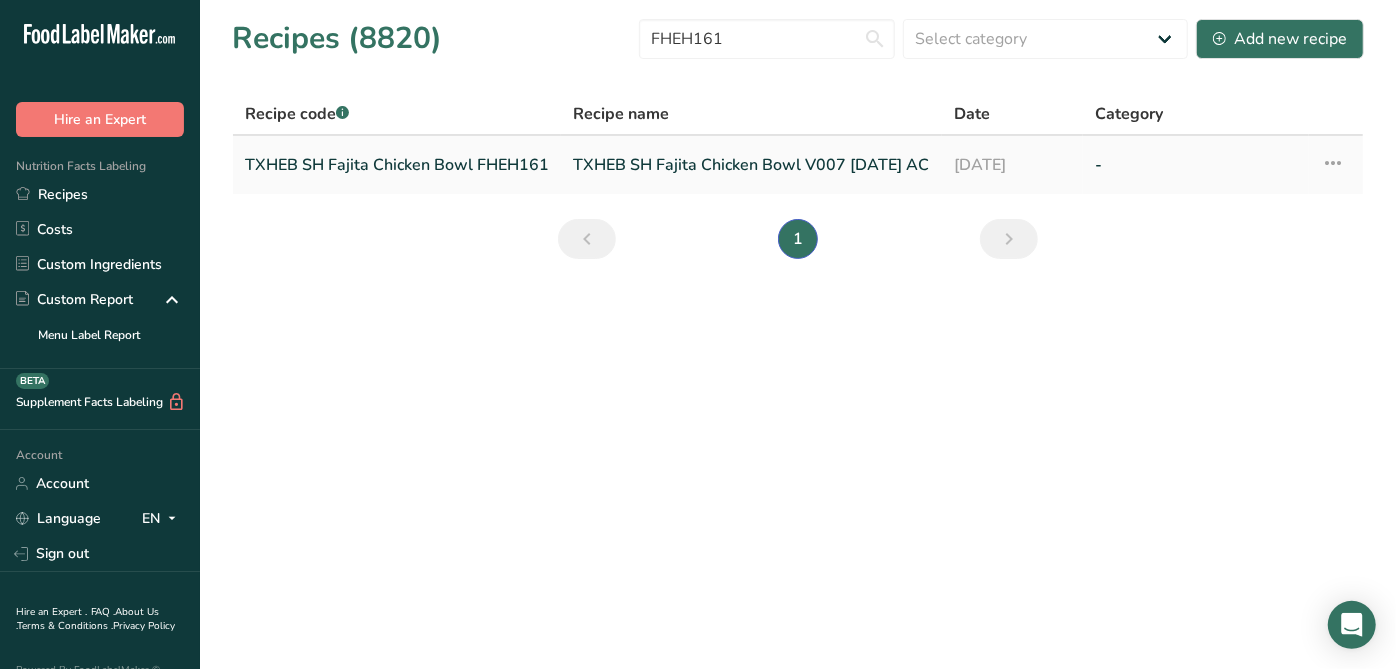 click on "TXHEB SH Fajita Chicken Bowl FHEH161" at bounding box center (397, 165) 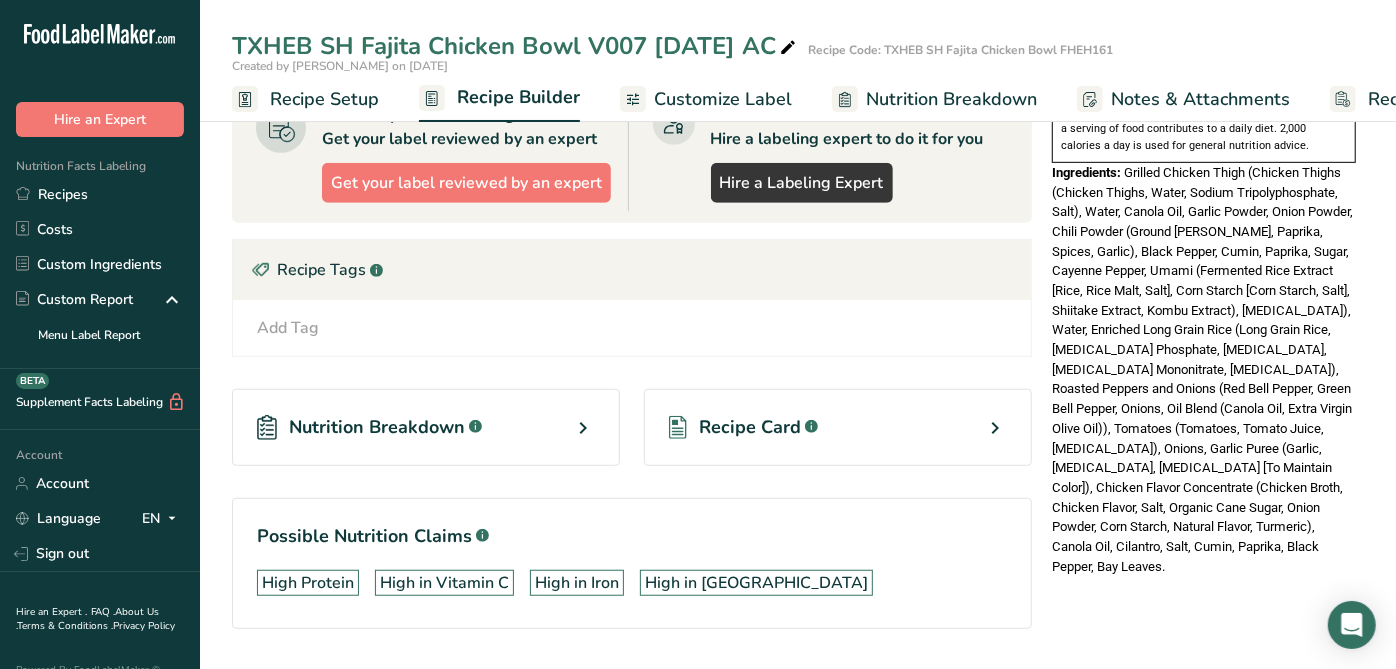 scroll, scrollTop: 555, scrollLeft: 0, axis: vertical 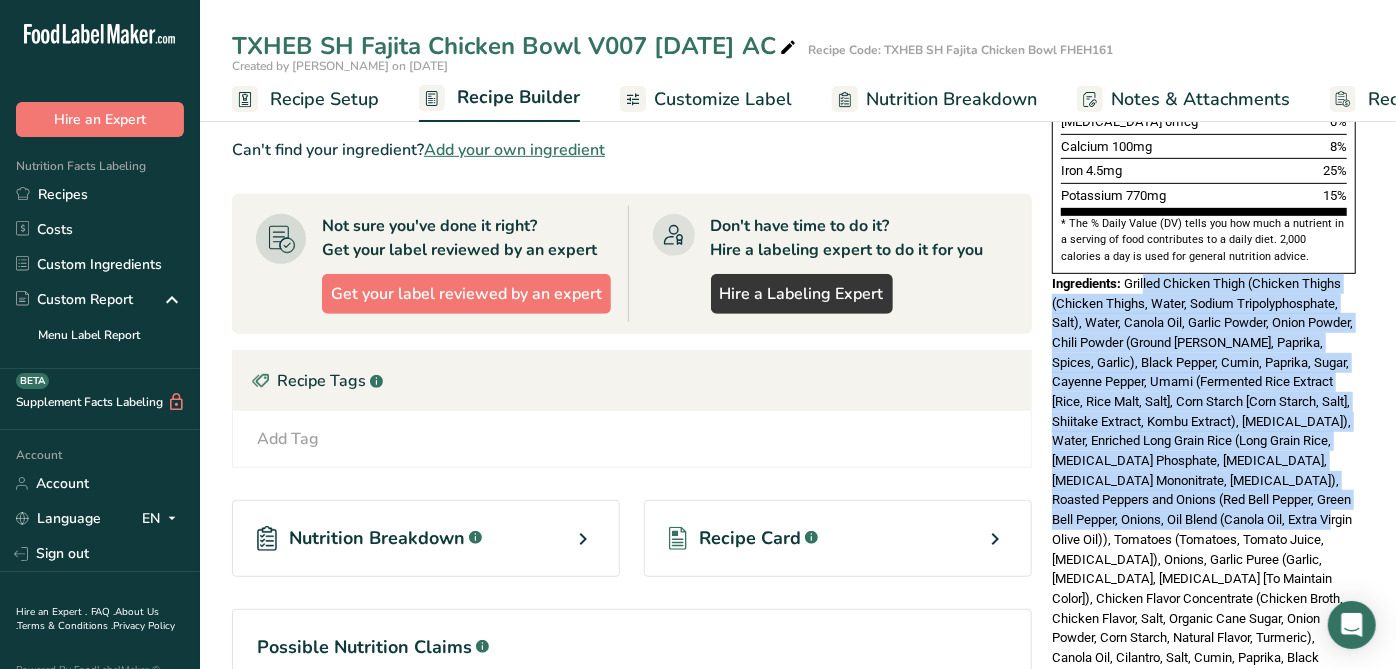 drag, startPoint x: 1145, startPoint y: 233, endPoint x: 1371, endPoint y: 476, distance: 331.85086 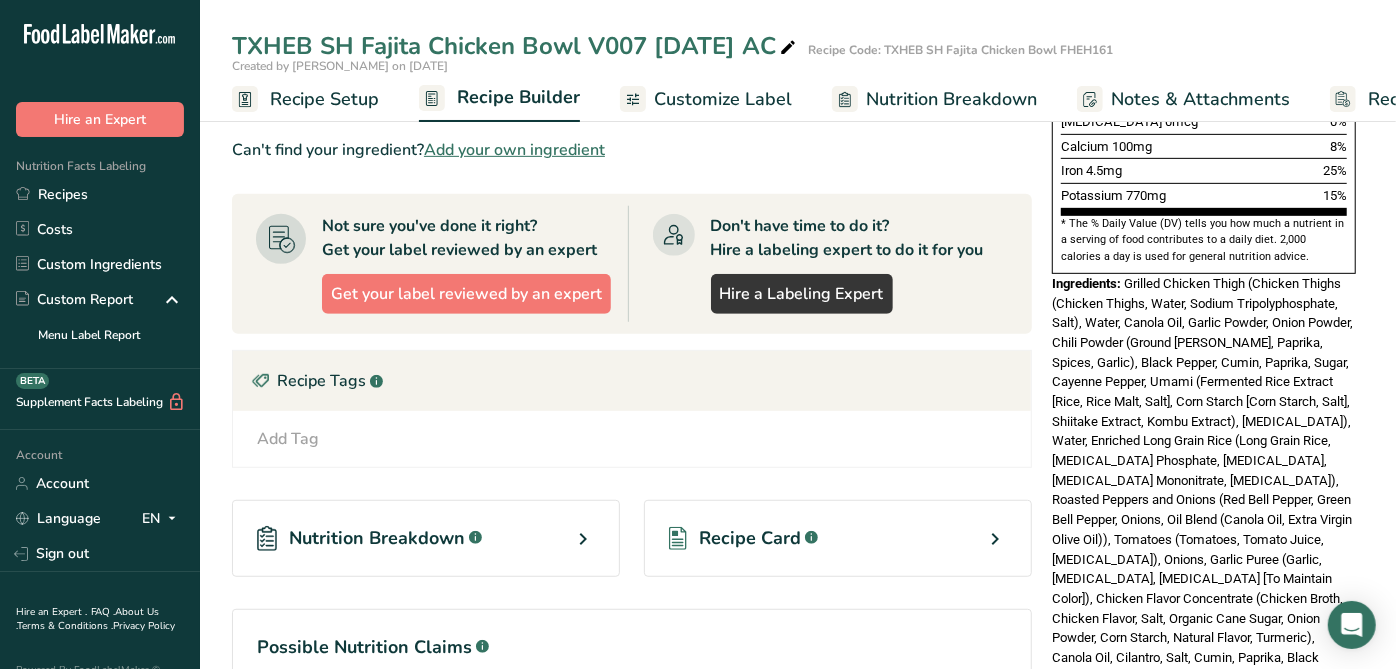 drag, startPoint x: 1371, startPoint y: 476, endPoint x: 1332, endPoint y: 498, distance: 44.777225 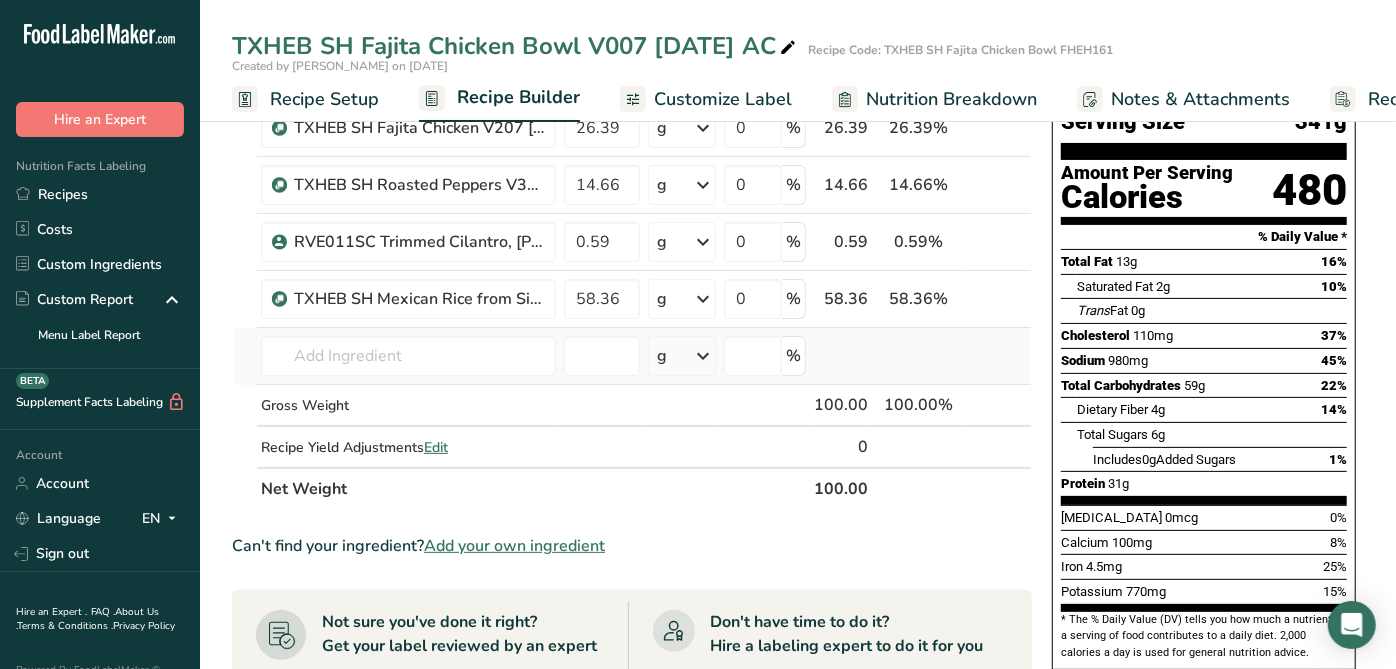 scroll, scrollTop: 111, scrollLeft: 0, axis: vertical 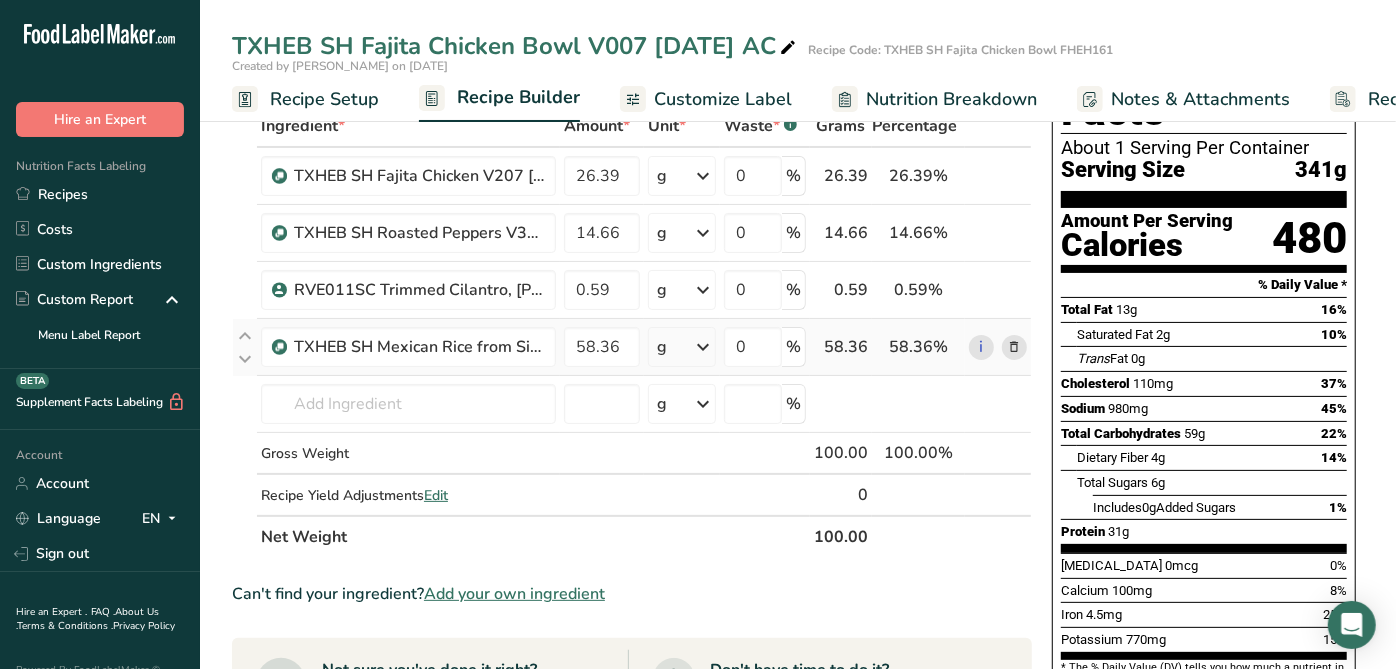 click on "i" at bounding box center [998, 347] 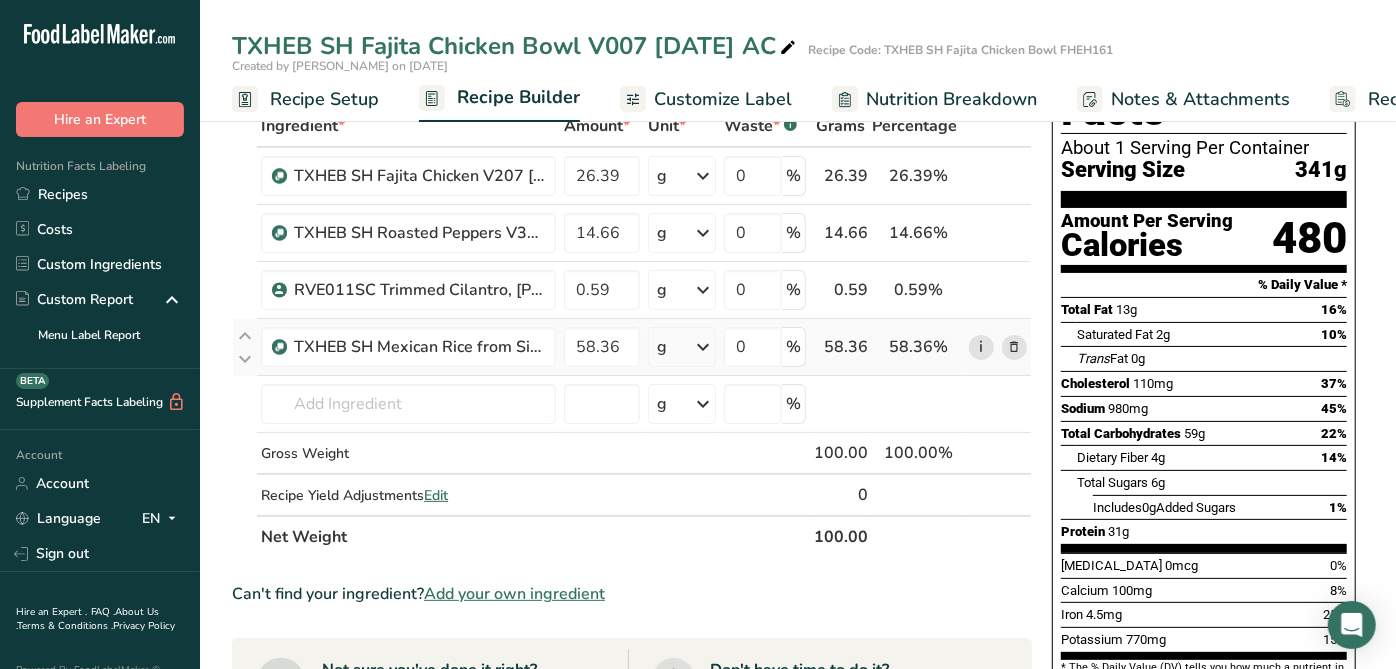 click on "i" at bounding box center (981, 347) 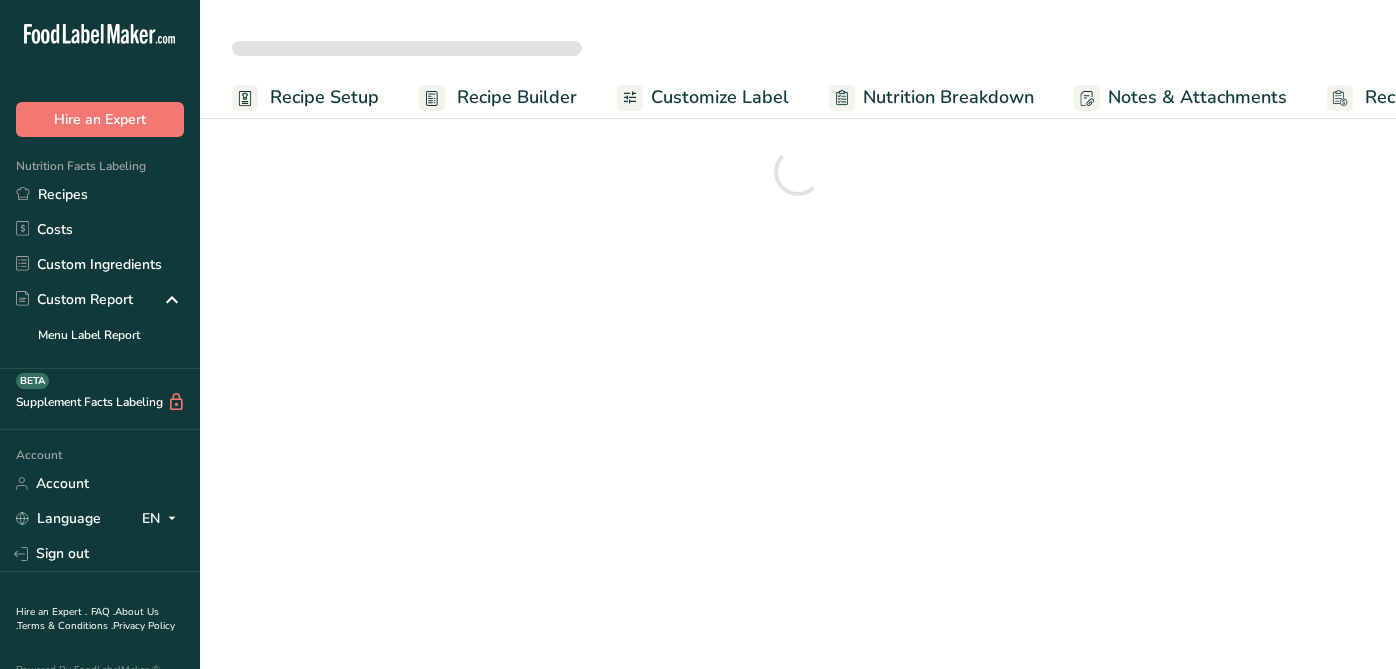 scroll, scrollTop: 0, scrollLeft: 0, axis: both 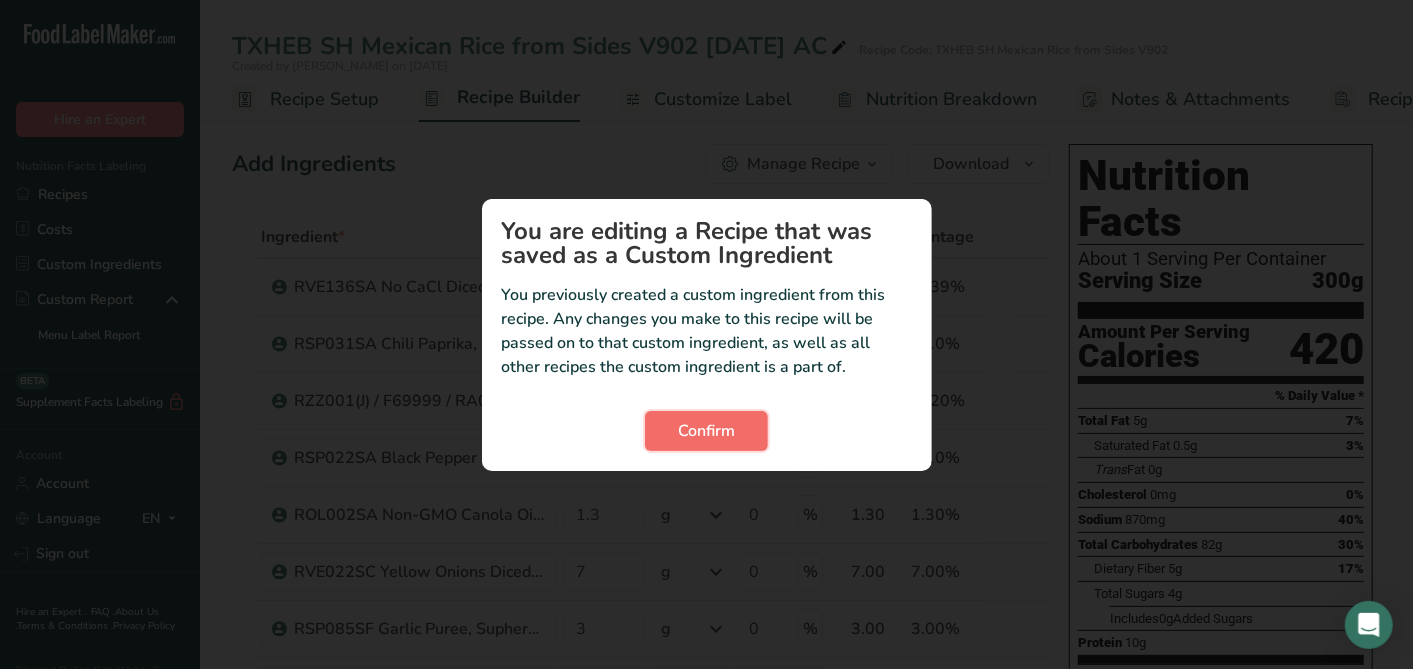 click on "Confirm" at bounding box center (706, 431) 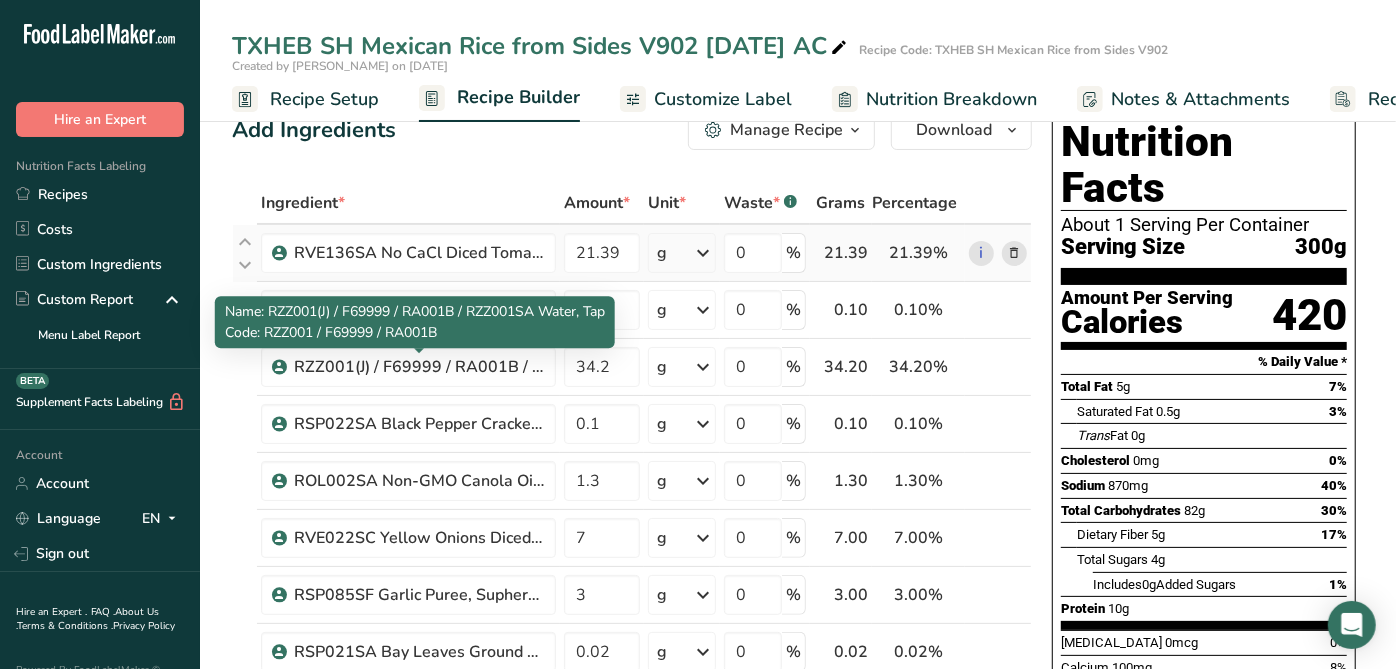 scroll, scrollTop: 0, scrollLeft: 0, axis: both 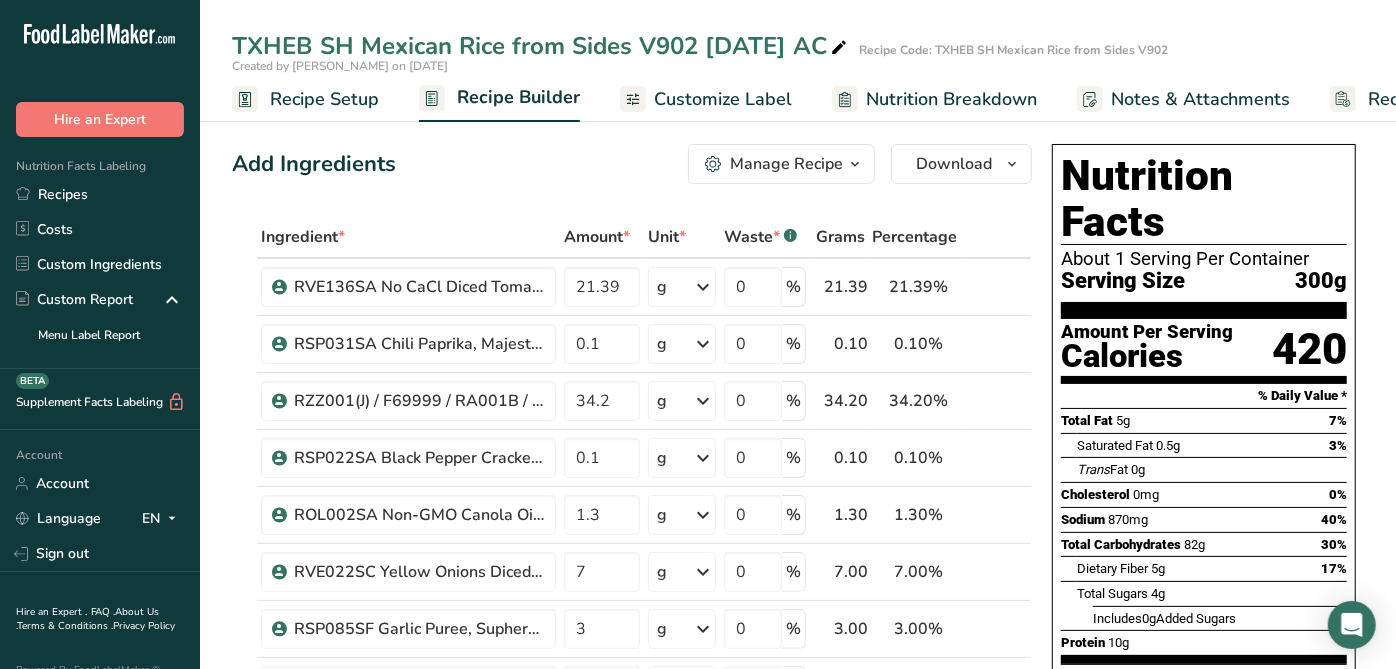 click on "Ingredient *
Amount *
Unit *
Waste *   .a-a{fill:#347362;}.b-a{fill:#fff;}          Grams
Percentage
RVE136SA No CaCl Diced Tomatoes in Juice, Ingomar 08-07-18 AC OBSOLETE
21.39
g
Weight Units
g
kg
mg
See more
Volume Units
l
mL
fl oz
See more
0
%
21.39
21.39%
i
RSP031SA Chili Paprika, Majestic Spice 08-22-18 AC
0.1
g
Weight Units
g
kg
mg
See more
Volume Units
l
mL
fl oz
See more
0
%
0.10" at bounding box center [632, 670] 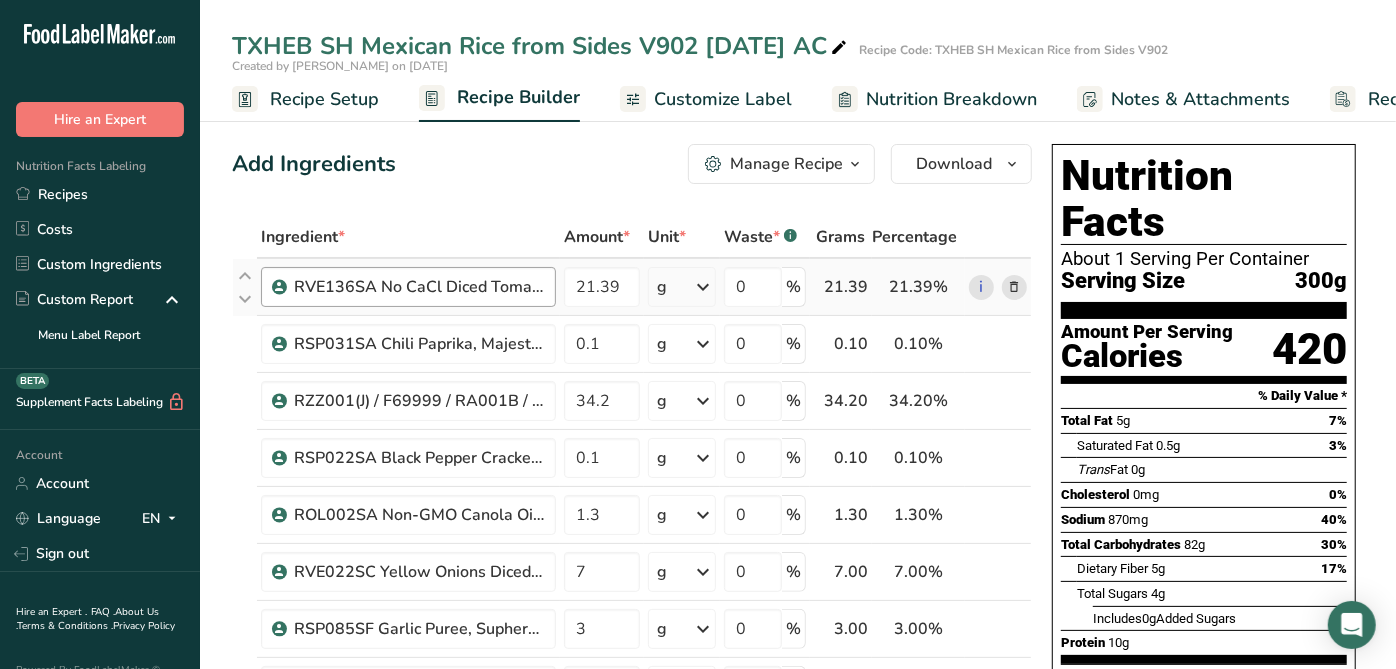 drag, startPoint x: 460, startPoint y: 257, endPoint x: 433, endPoint y: 287, distance: 40.36087 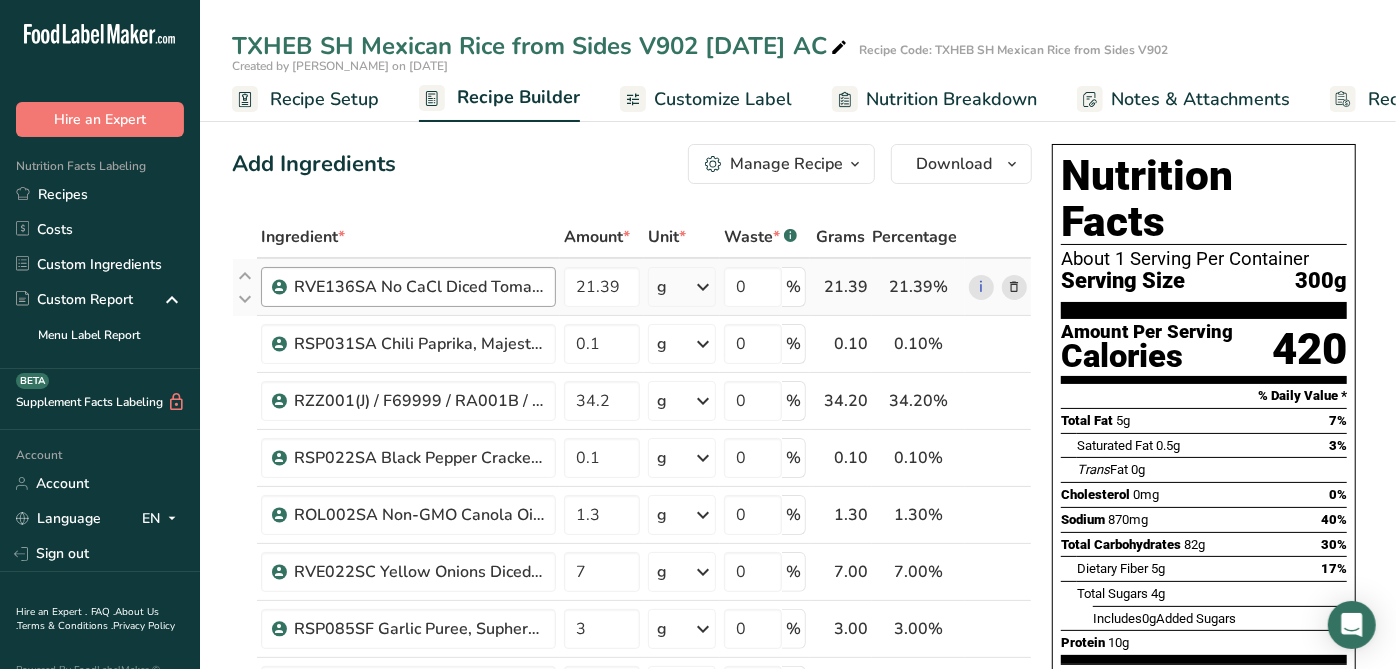 click on "RVE136SA No CaCl Diced Tomatoes in Juice, Ingomar 08-07-18 AC OBSOLETE" at bounding box center (419, 287) 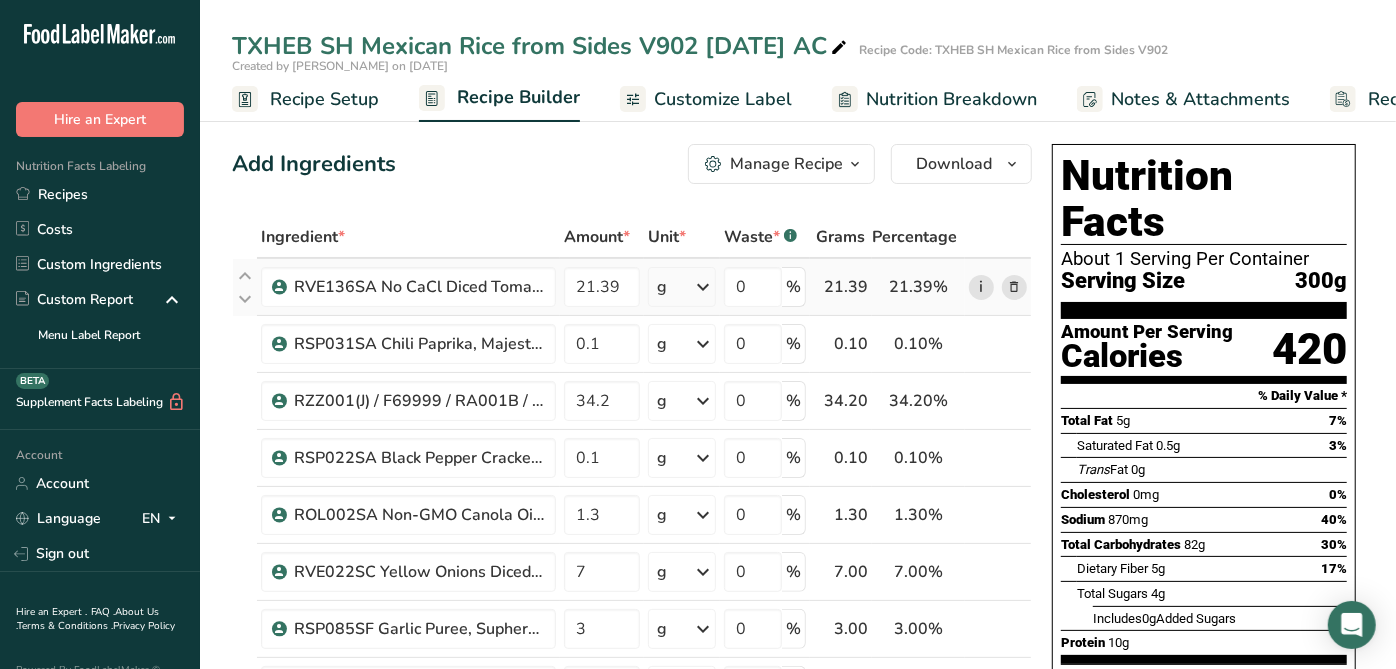 click on "i" at bounding box center [981, 287] 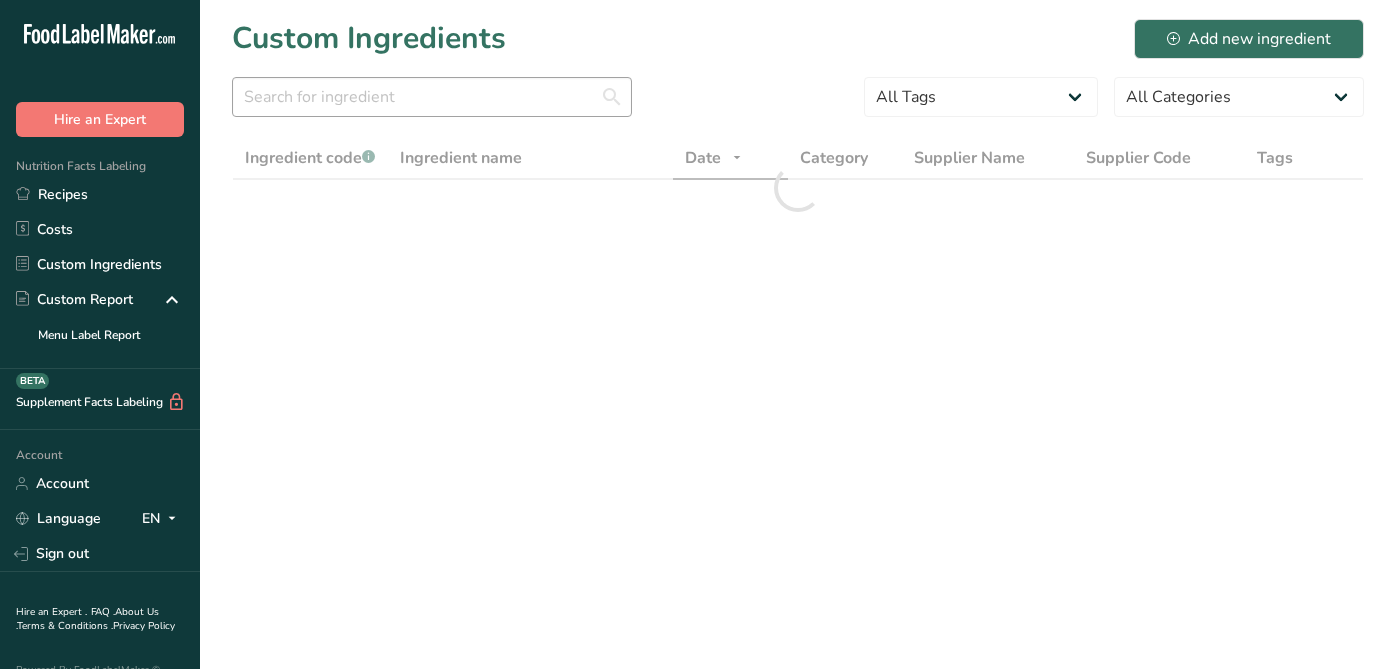 click at bounding box center (432, 97) 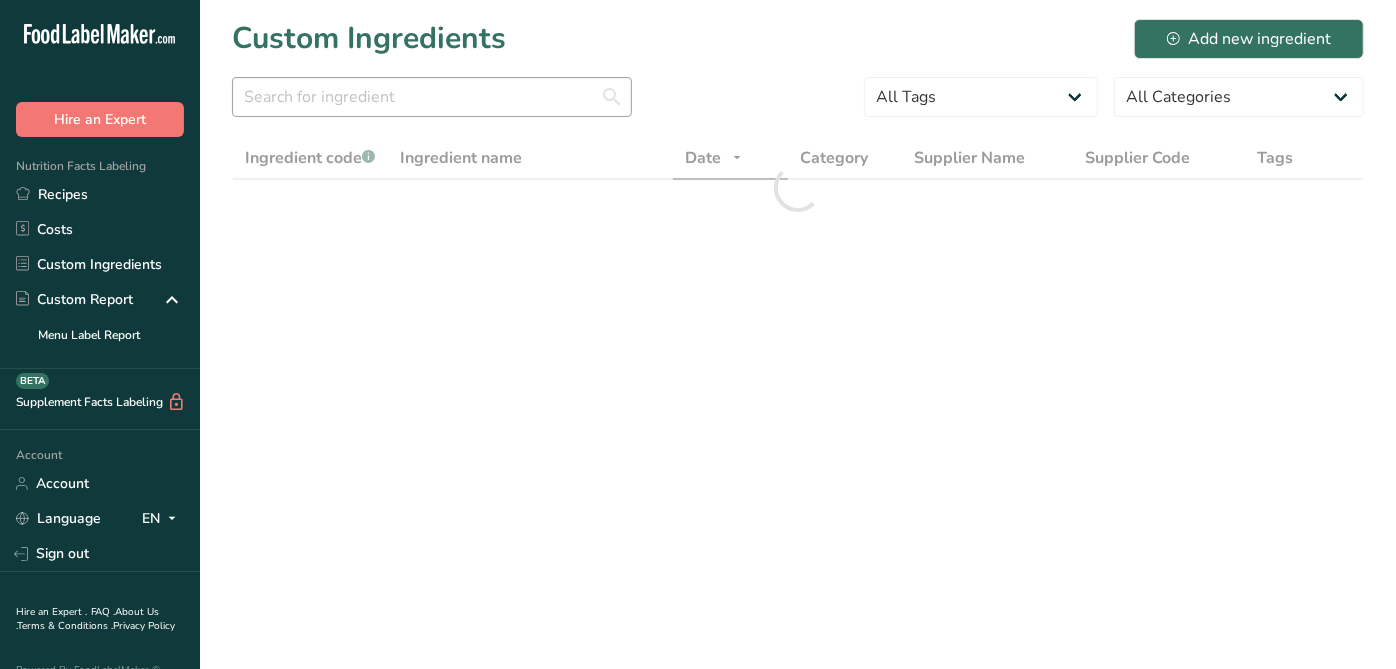scroll, scrollTop: 0, scrollLeft: 0, axis: both 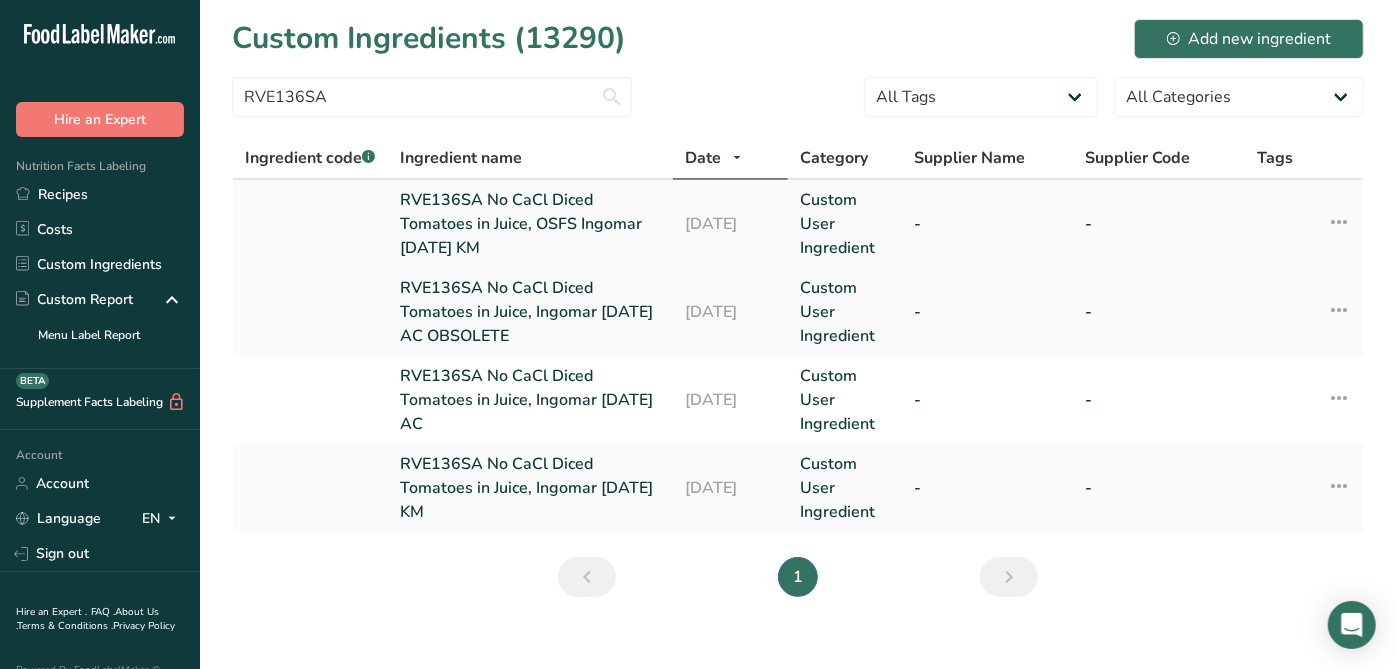 type on "RVE136SA" 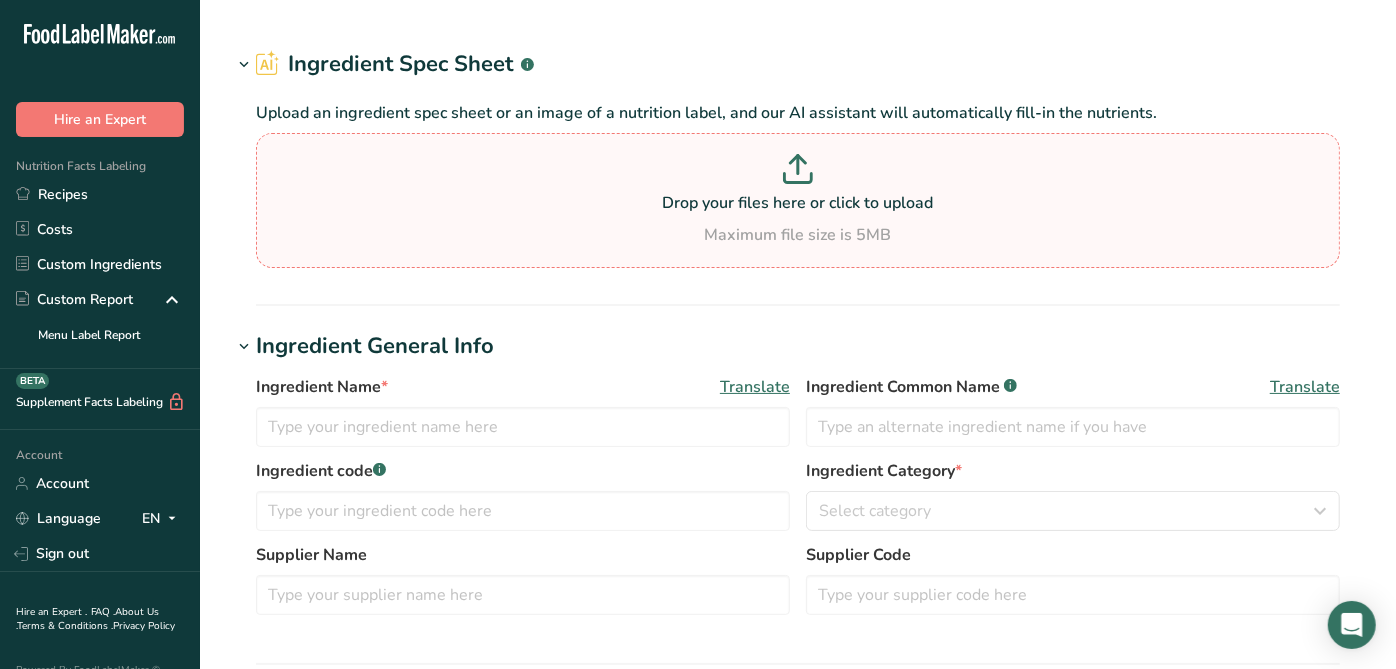 type on "RVE136SA No CaCl Diced Tomatoes in Juice, OSFS Ingomar 11-19-19 KM" 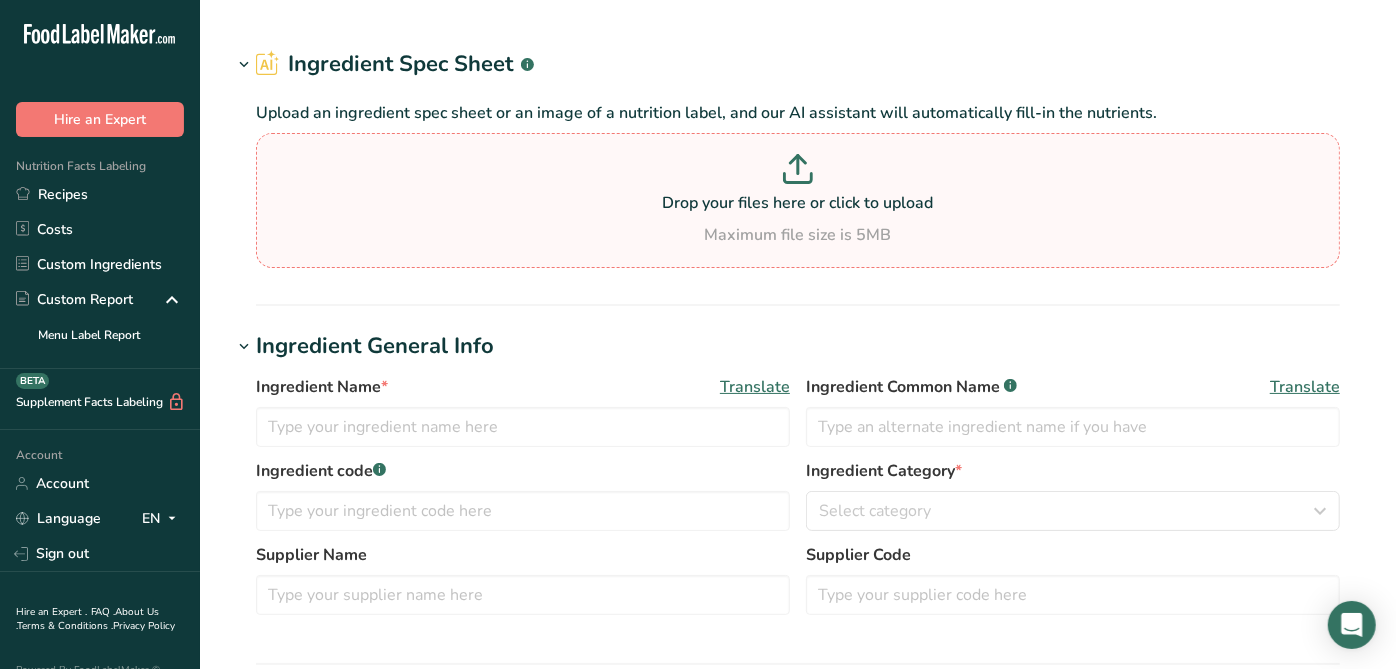 type on "Tomatoes" 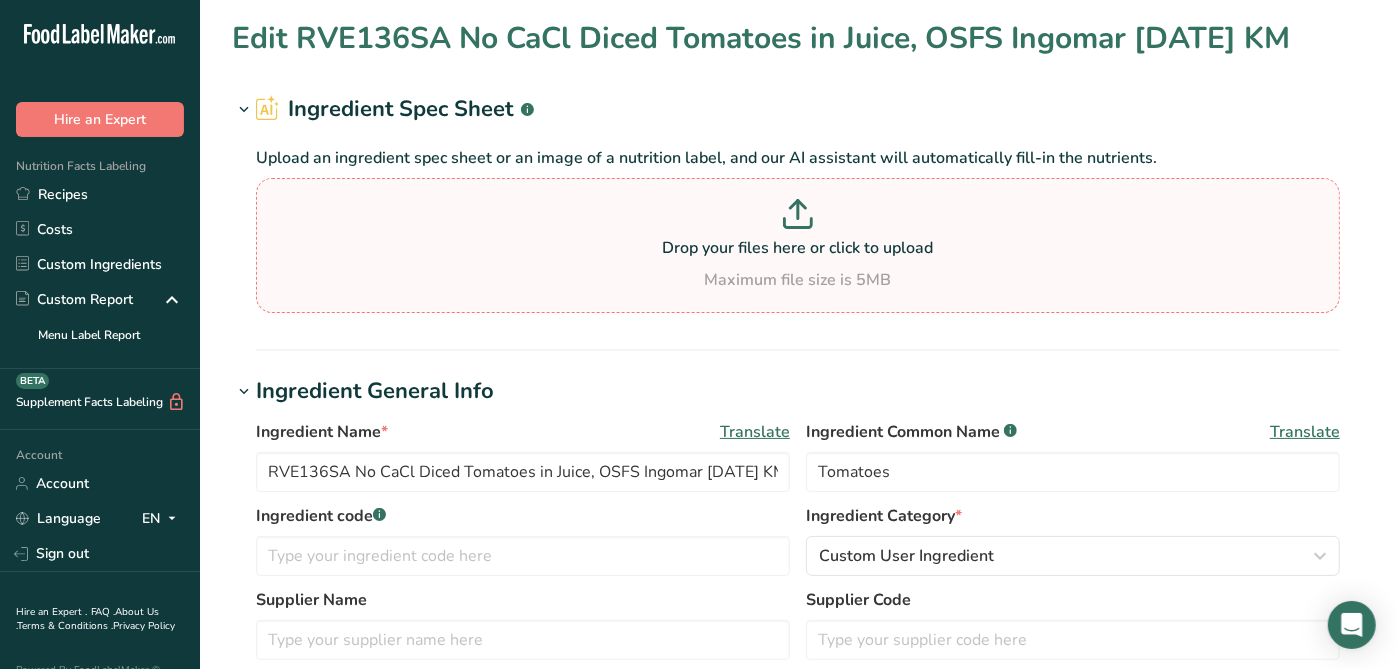 type on "19" 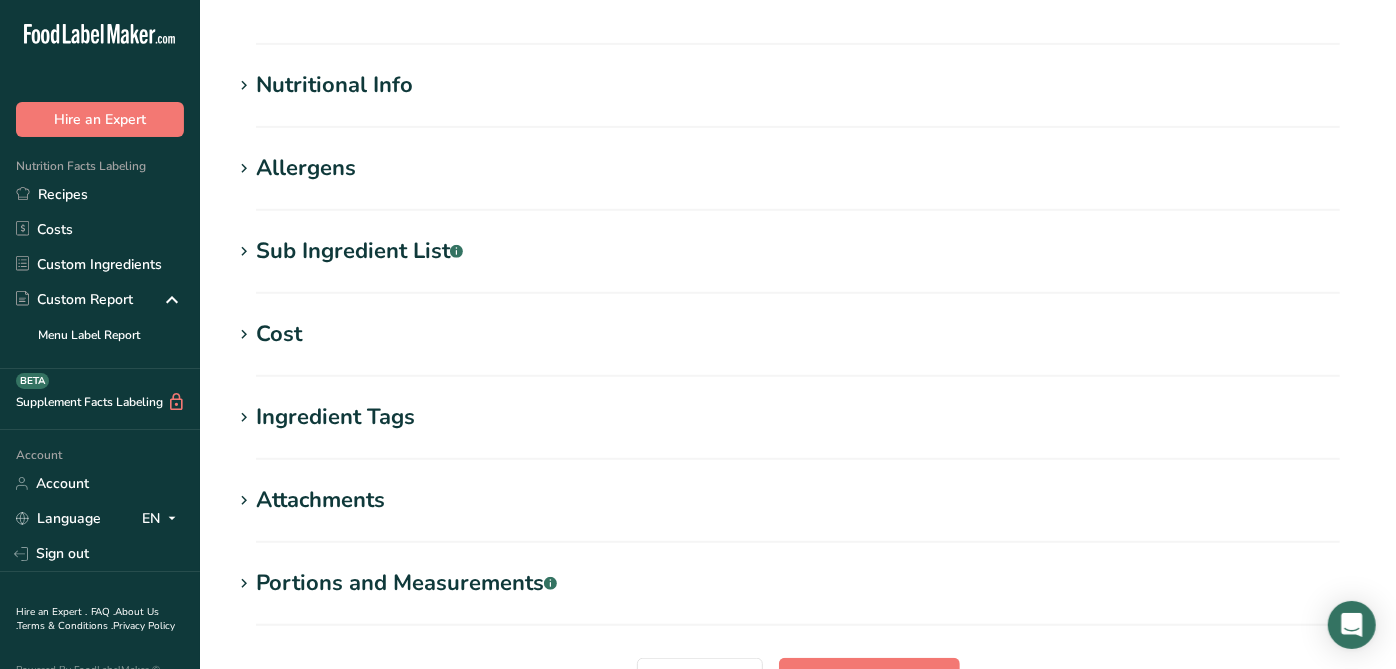 scroll, scrollTop: 444, scrollLeft: 0, axis: vertical 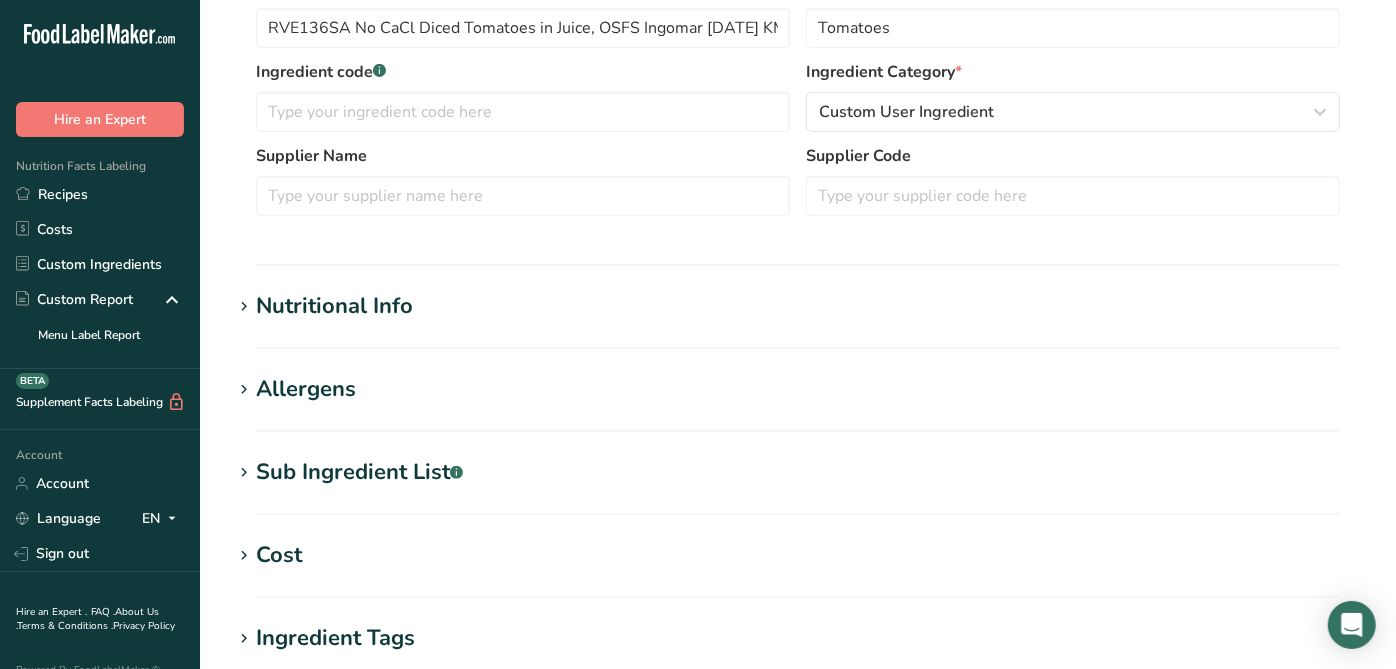 click on "Nutritional Info" at bounding box center [334, 306] 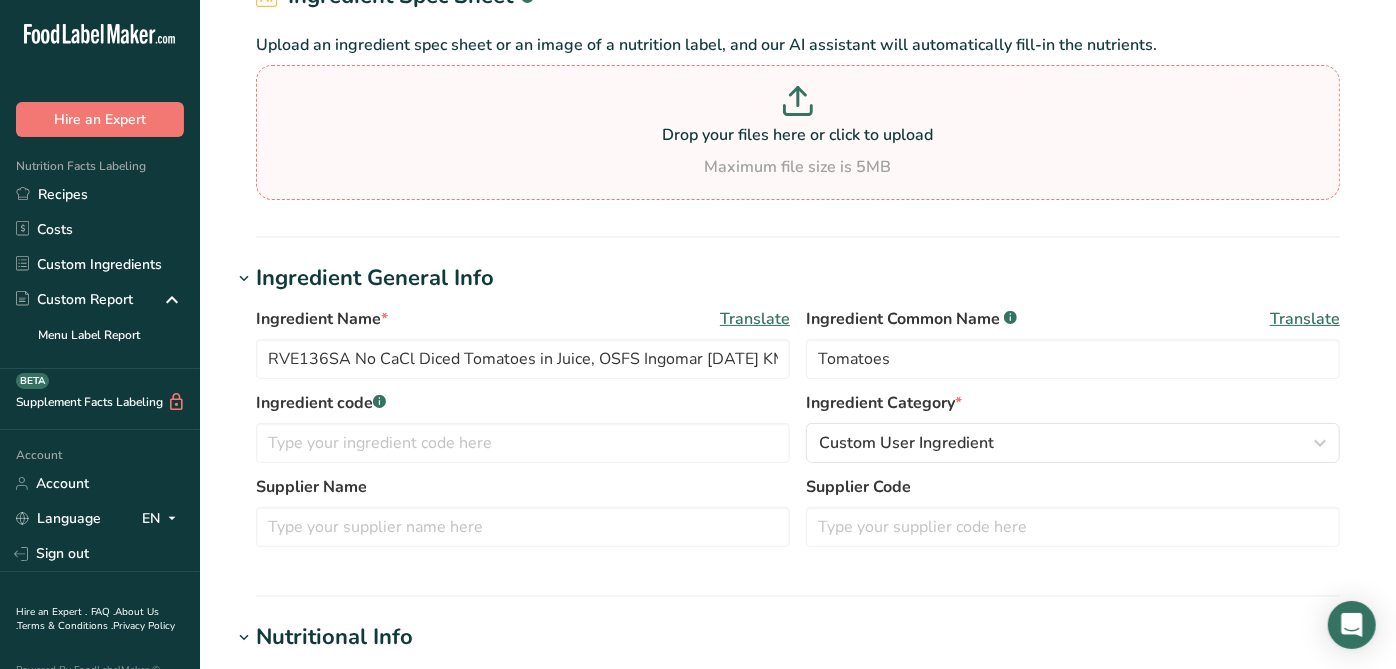 scroll, scrollTop: 0, scrollLeft: 0, axis: both 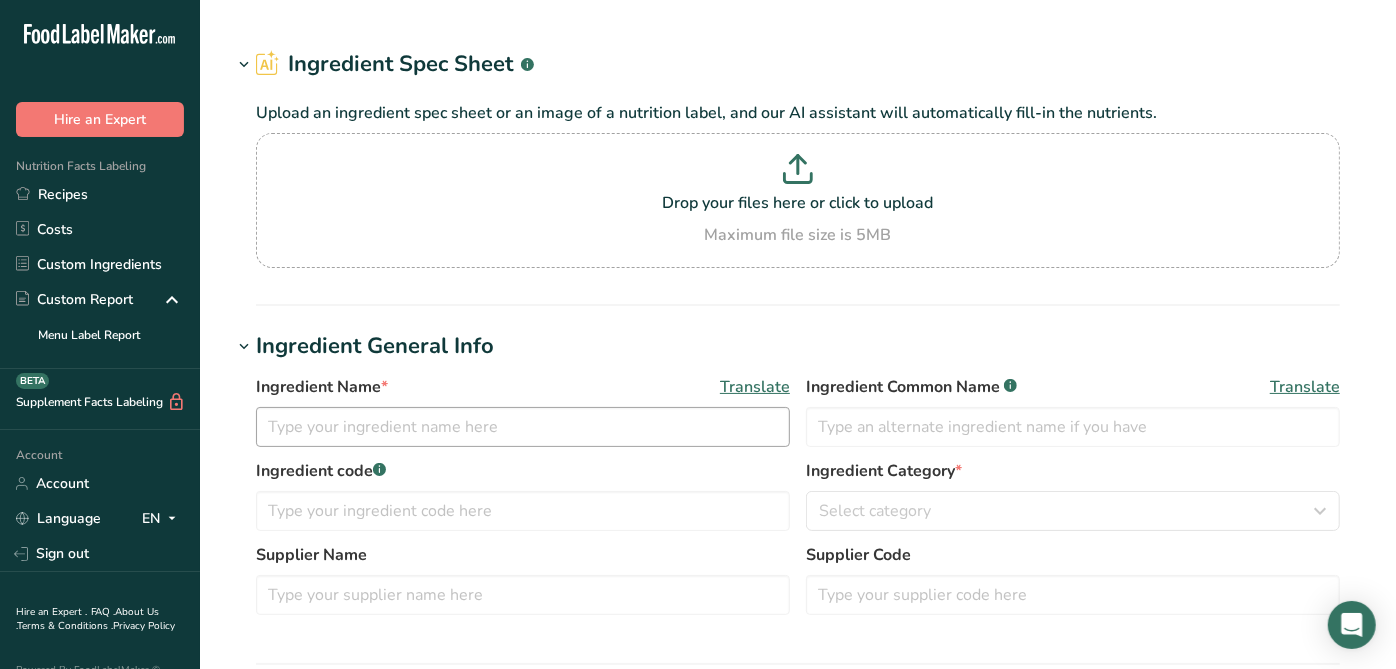 type on "RVE136SA No CaCl Diced Tomatoes in Juice, Ingomar [DATE] AC OBSOLETE" 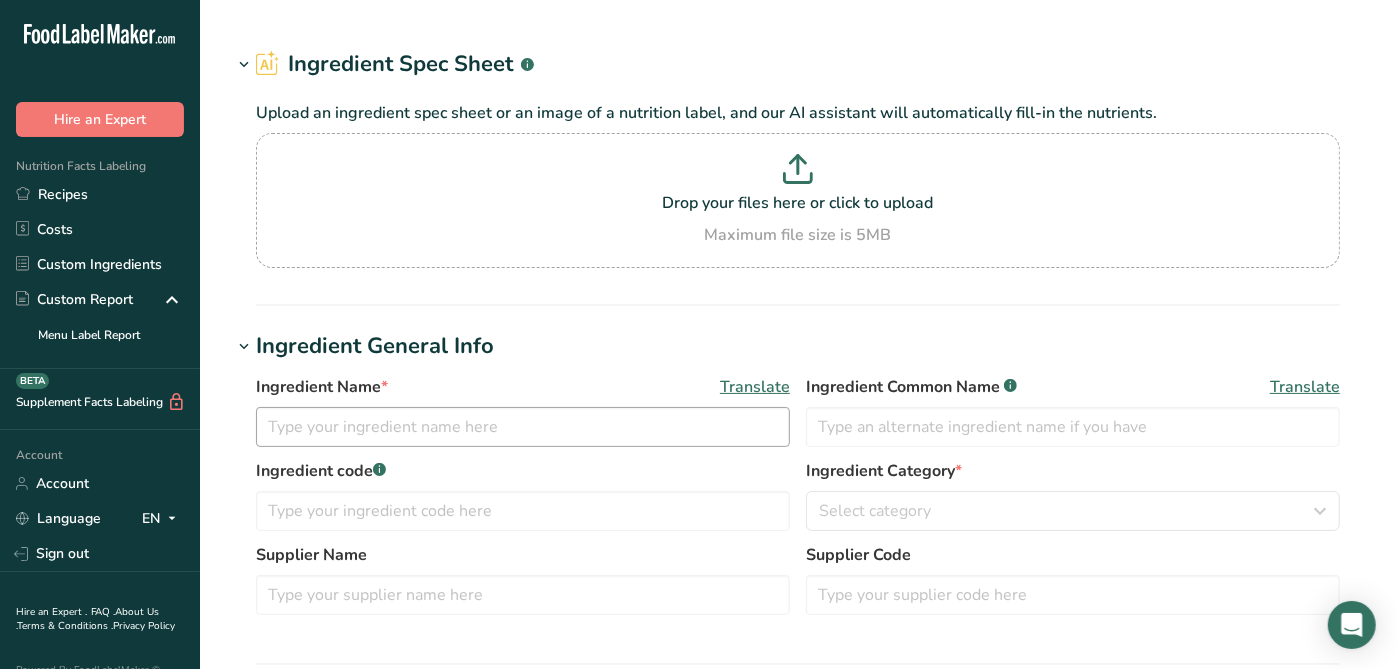 type on "Tomatoes" 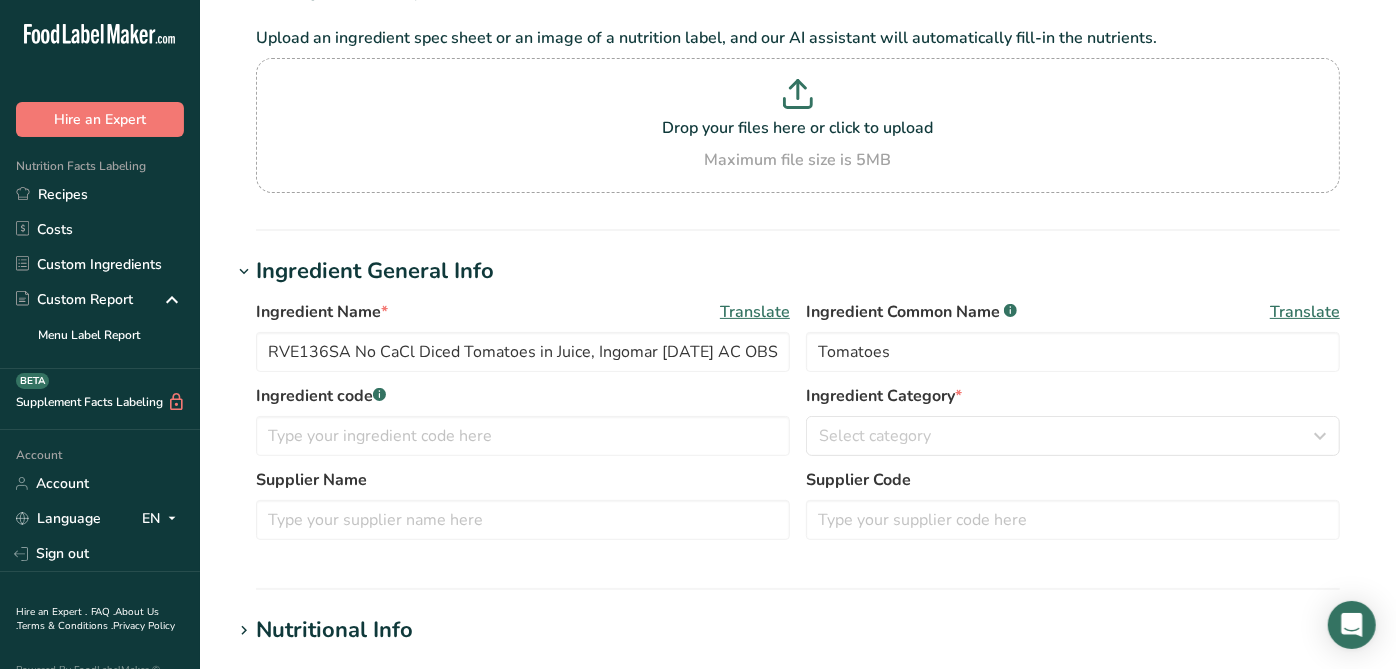 type on "18" 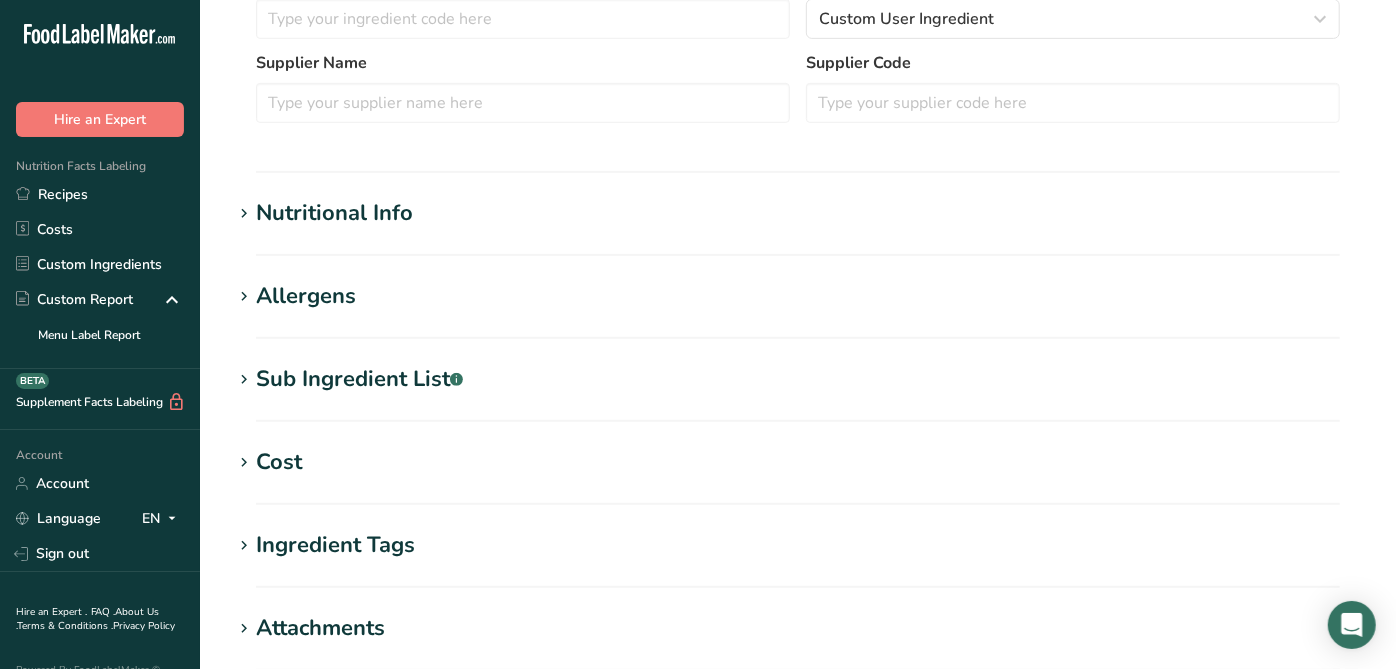 scroll, scrollTop: 645, scrollLeft: 0, axis: vertical 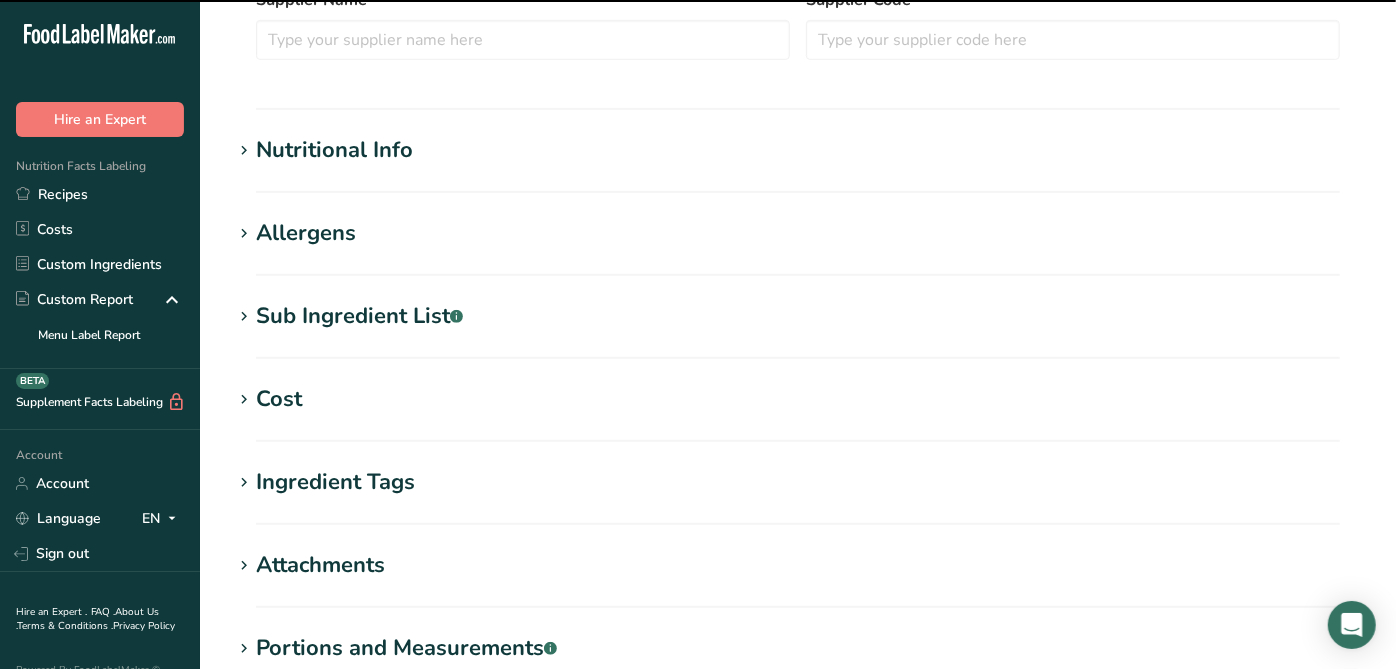 click on "Nutritional Info" at bounding box center (334, 150) 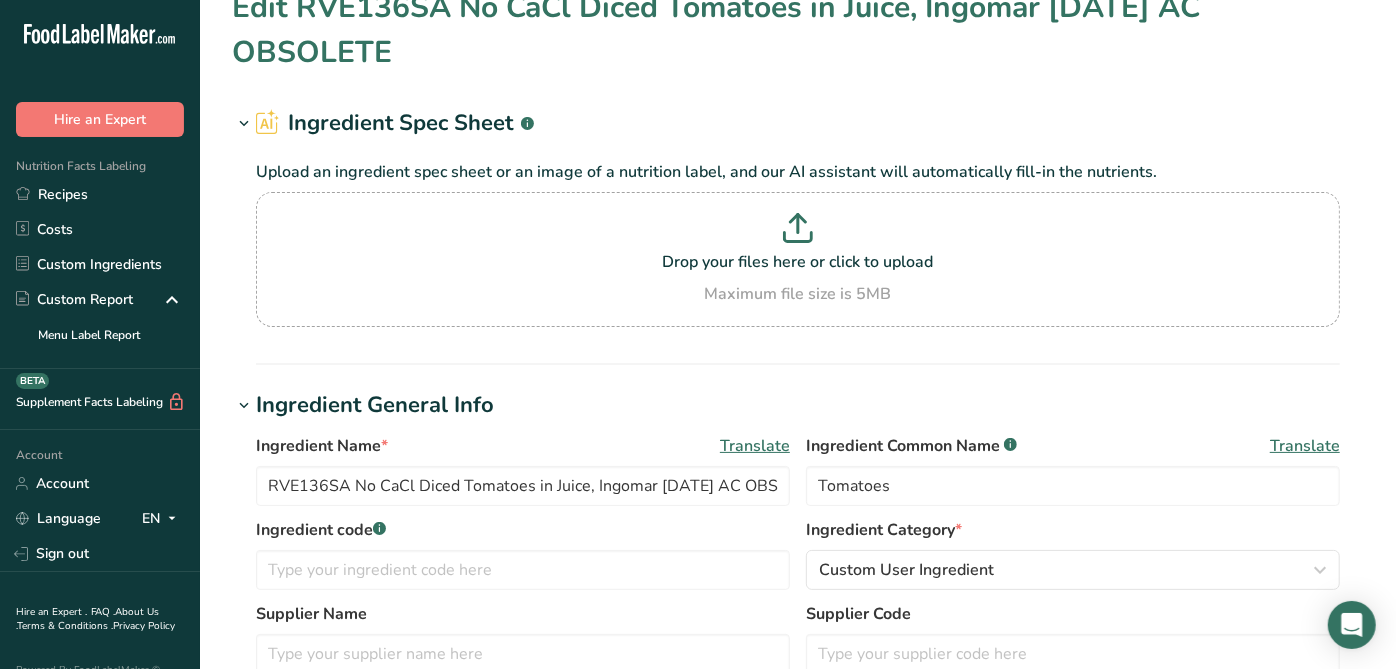 scroll, scrollTop: 0, scrollLeft: 0, axis: both 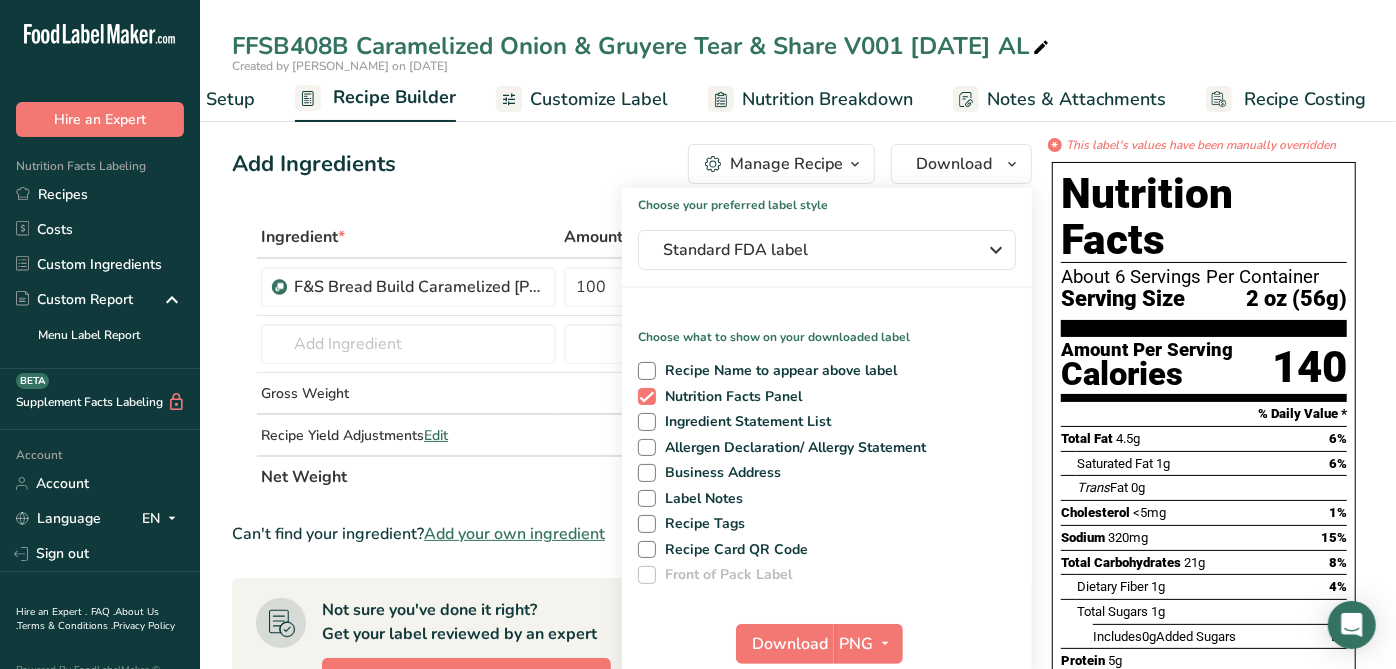 click on "Add Ingredients
Manage Recipe         Delete Recipe           Duplicate Recipe             Scale Recipe             Save as Sub-Recipe   .a-a{fill:#347362;}.b-a{fill:#fff;}                               Nutrition Breakdown                 Recipe Card
NEW
[MEDICAL_DATA] Pattern Report           Activity History
Download
Choose your preferred label style
Standard FDA label
Standard FDA label
The most common format for nutrition facts labels in compliance with the FDA's typeface, style and requirements
Tabular FDA label
A label format compliant with the FDA regulations presented in a tabular (horizontal) display.
Linear FDA label
A simple linear display for small sized packages.
Simplified FDA label" at bounding box center (632, 164) 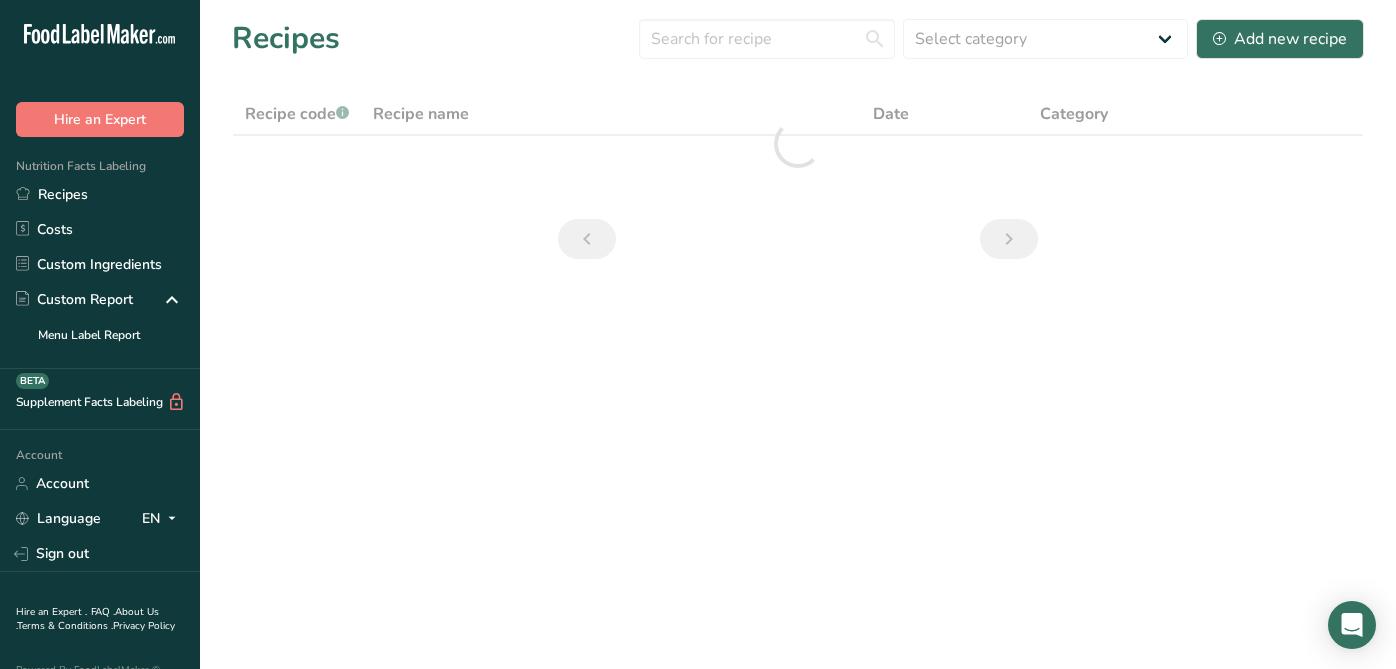 scroll, scrollTop: 0, scrollLeft: 0, axis: both 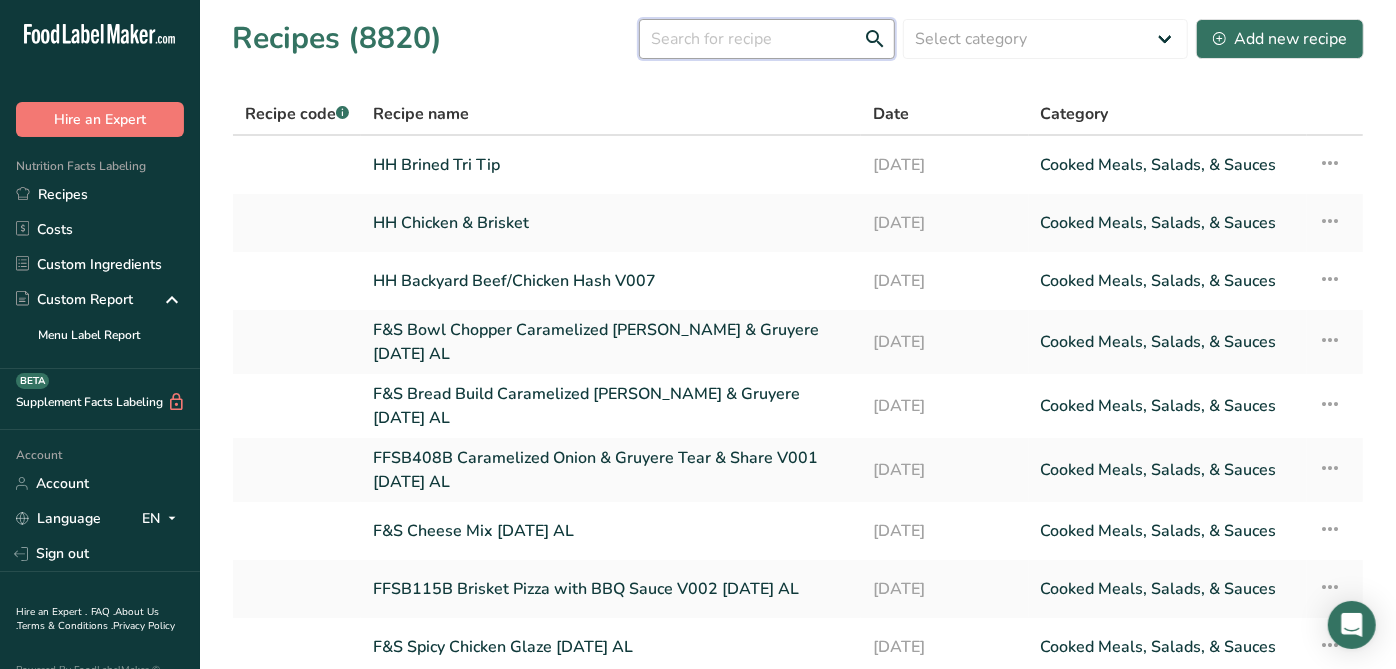click at bounding box center (767, 39) 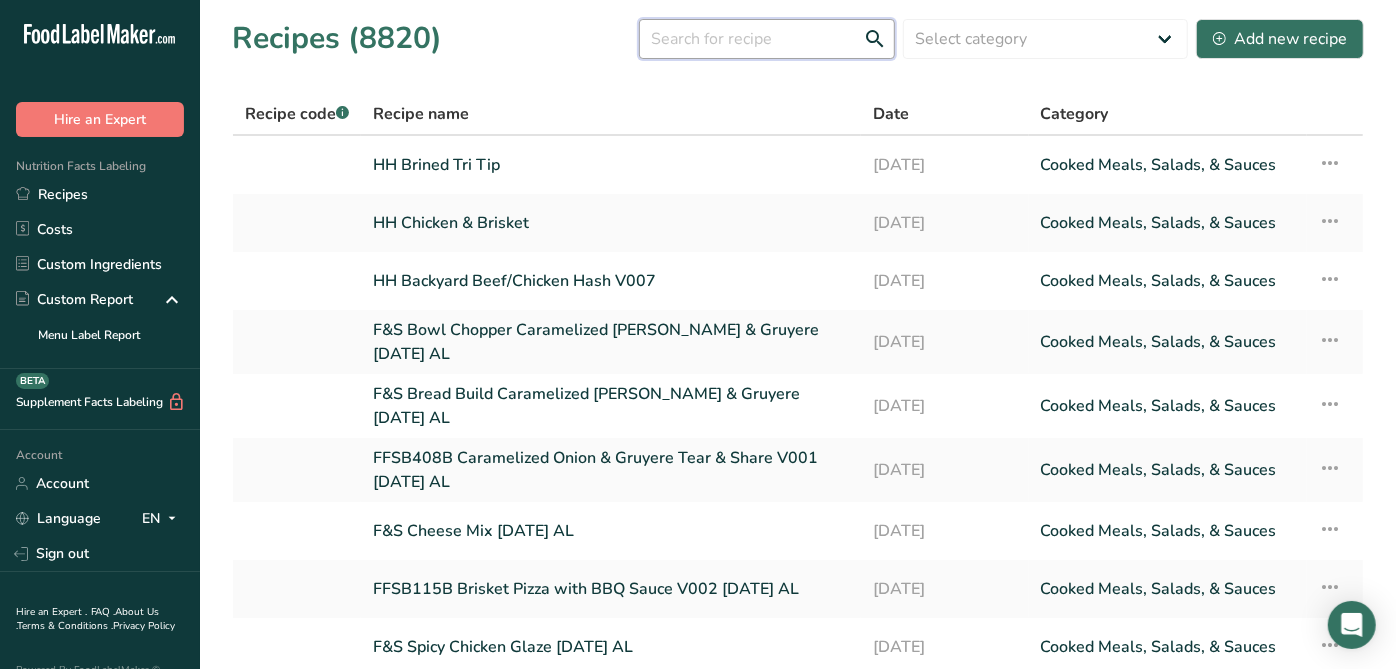 click at bounding box center [767, 39] 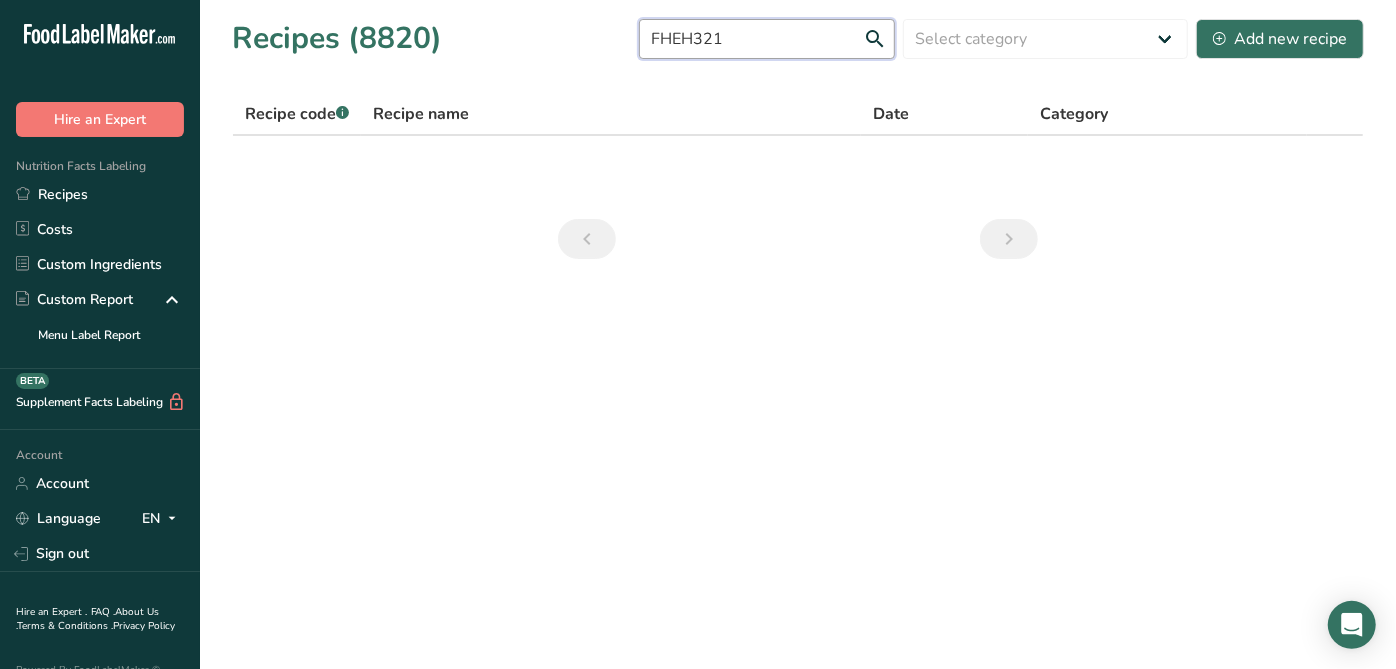 click on "FHEH321" at bounding box center [767, 39] 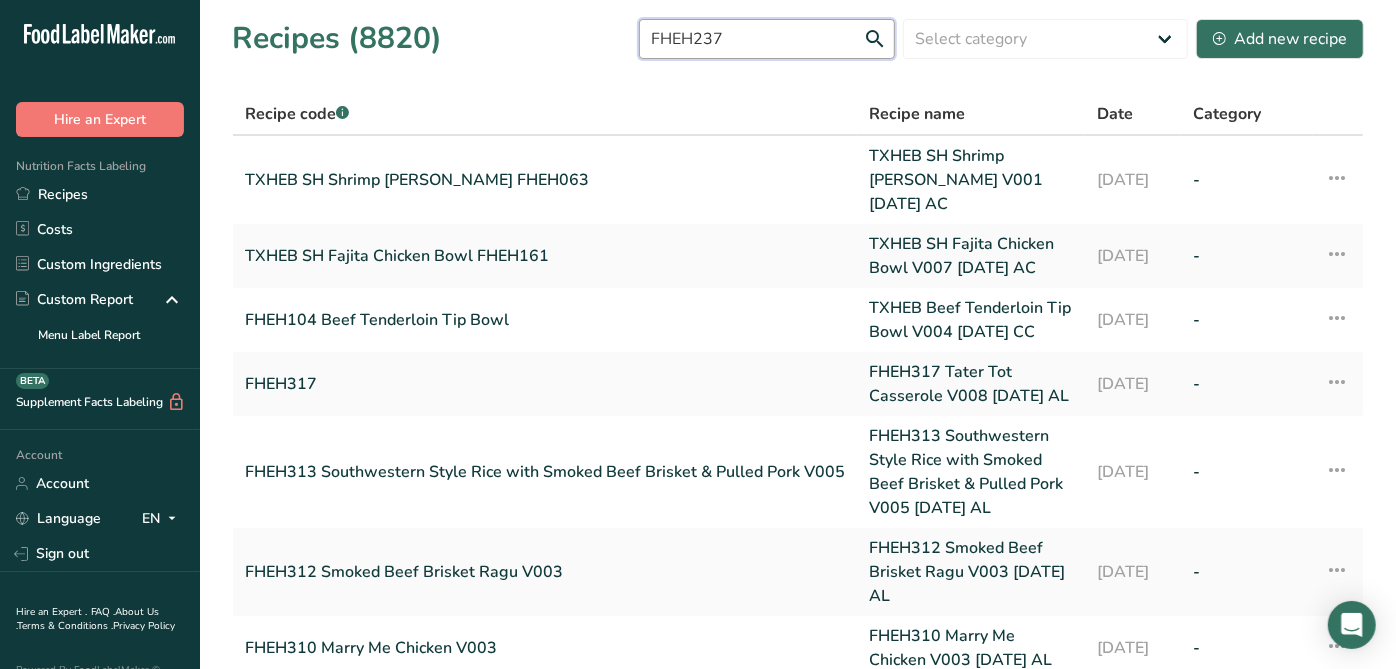 type on "FHEH237" 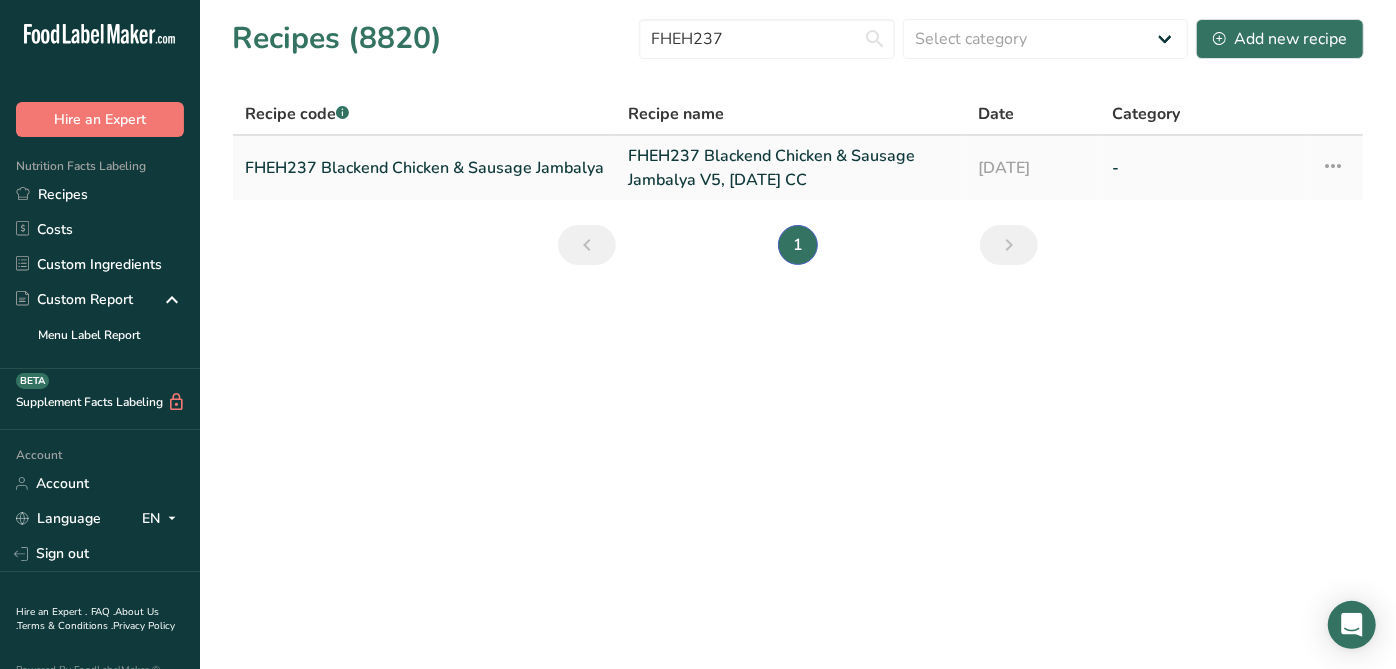 click on "FHEH237 Blackend Chicken & Sausage Jambalya V5, [DATE] CC" at bounding box center [791, 168] 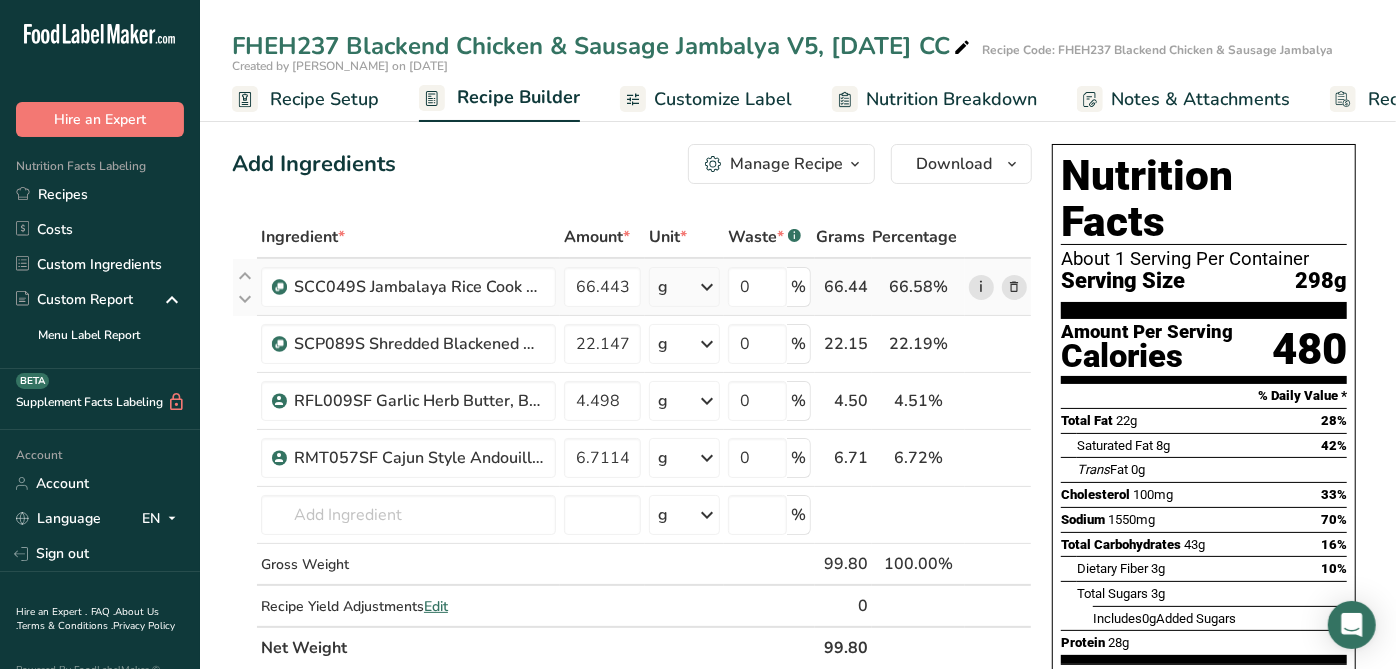 click on "i" at bounding box center (981, 287) 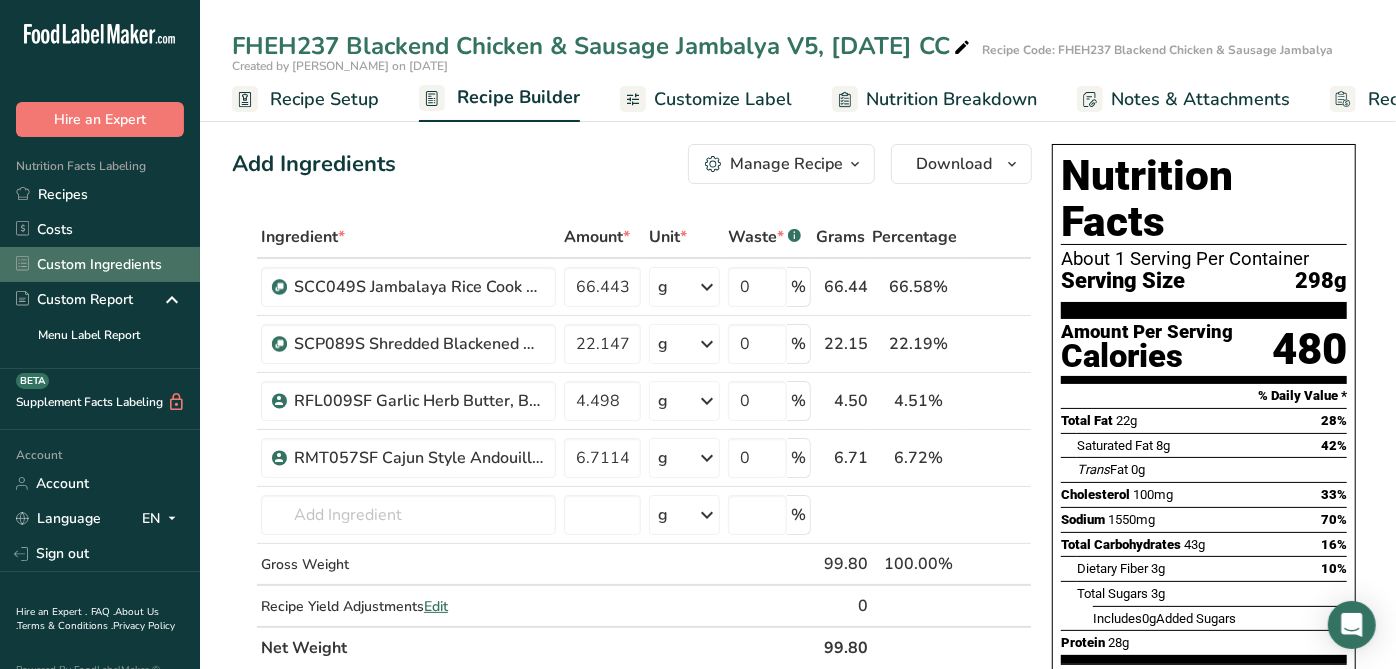 click on "Custom Ingredients" at bounding box center [100, 264] 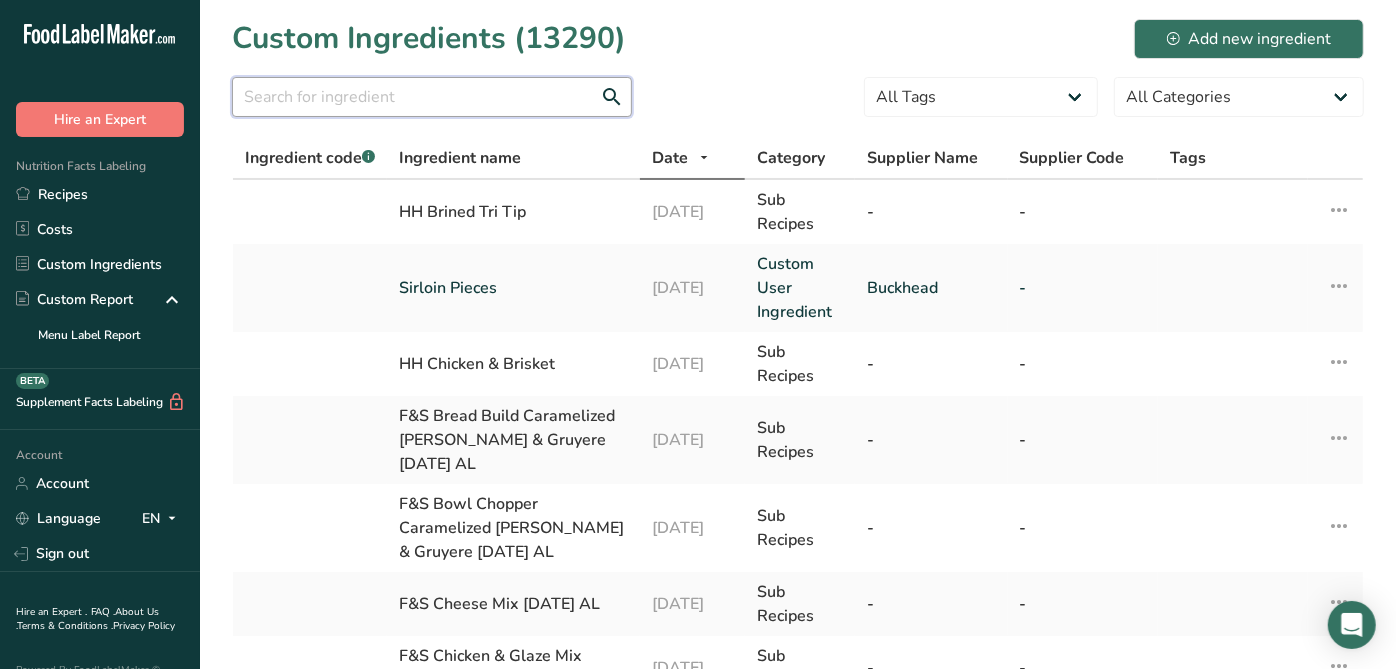click at bounding box center [432, 97] 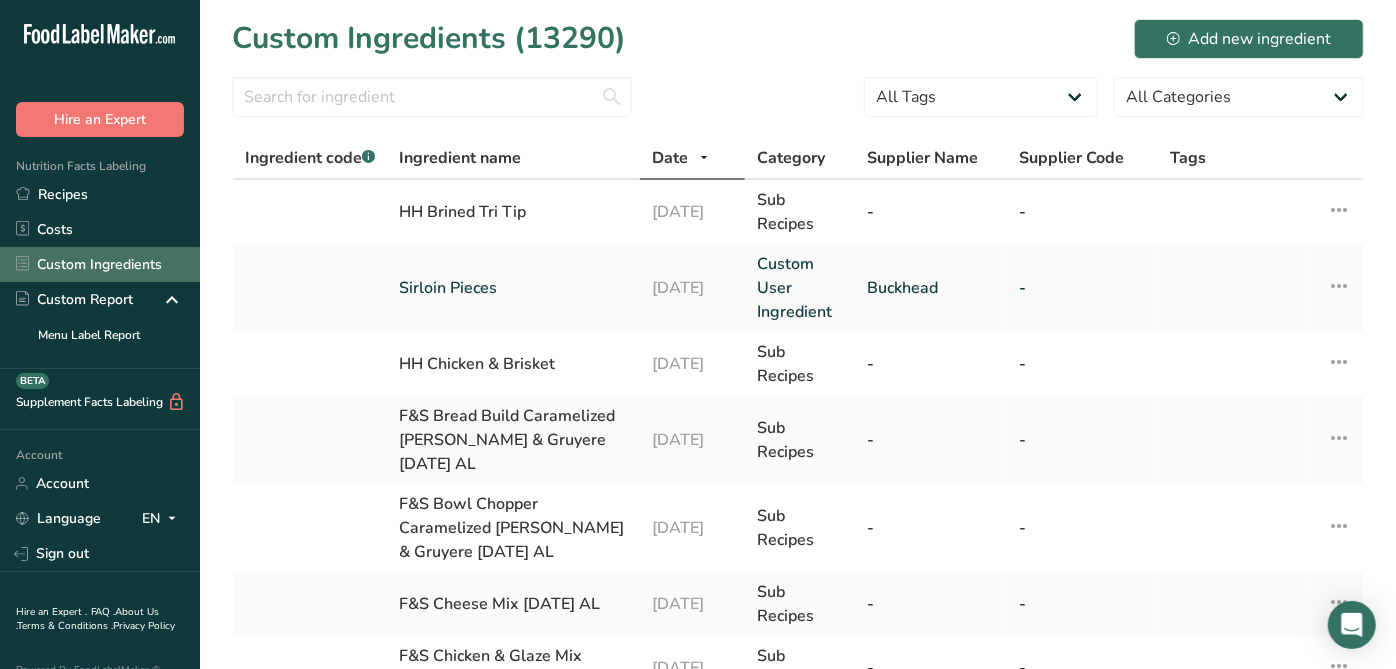 click on "Custom Ingredients" at bounding box center [100, 264] 